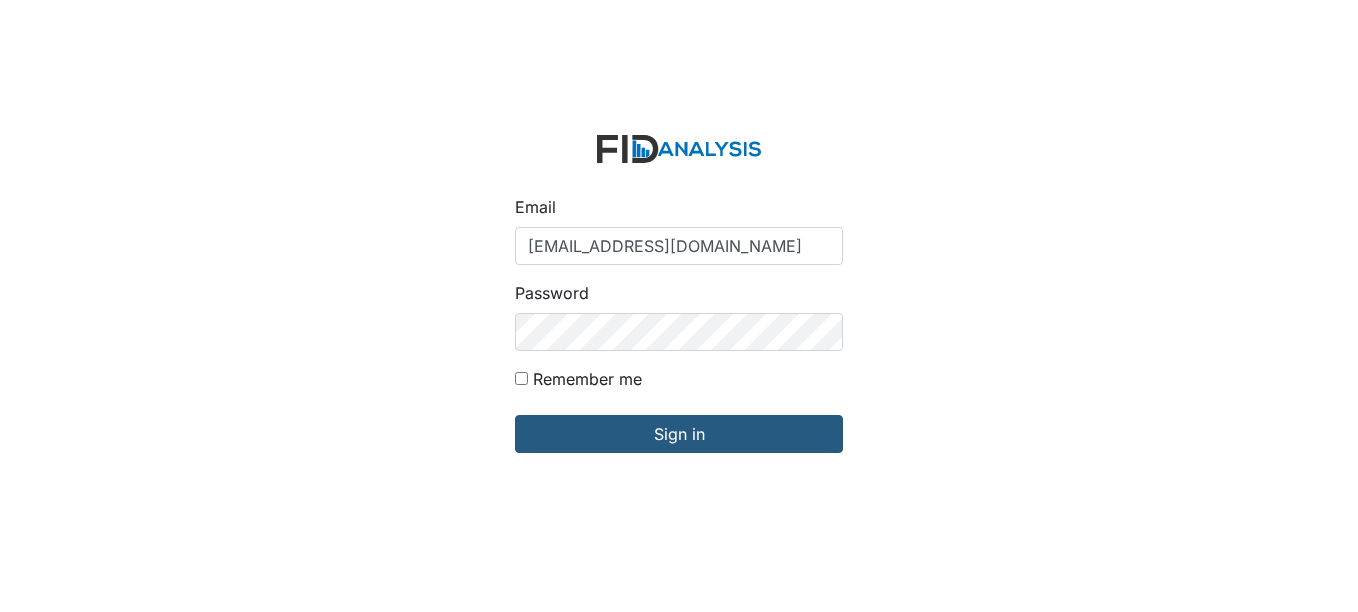 scroll, scrollTop: 0, scrollLeft: 0, axis: both 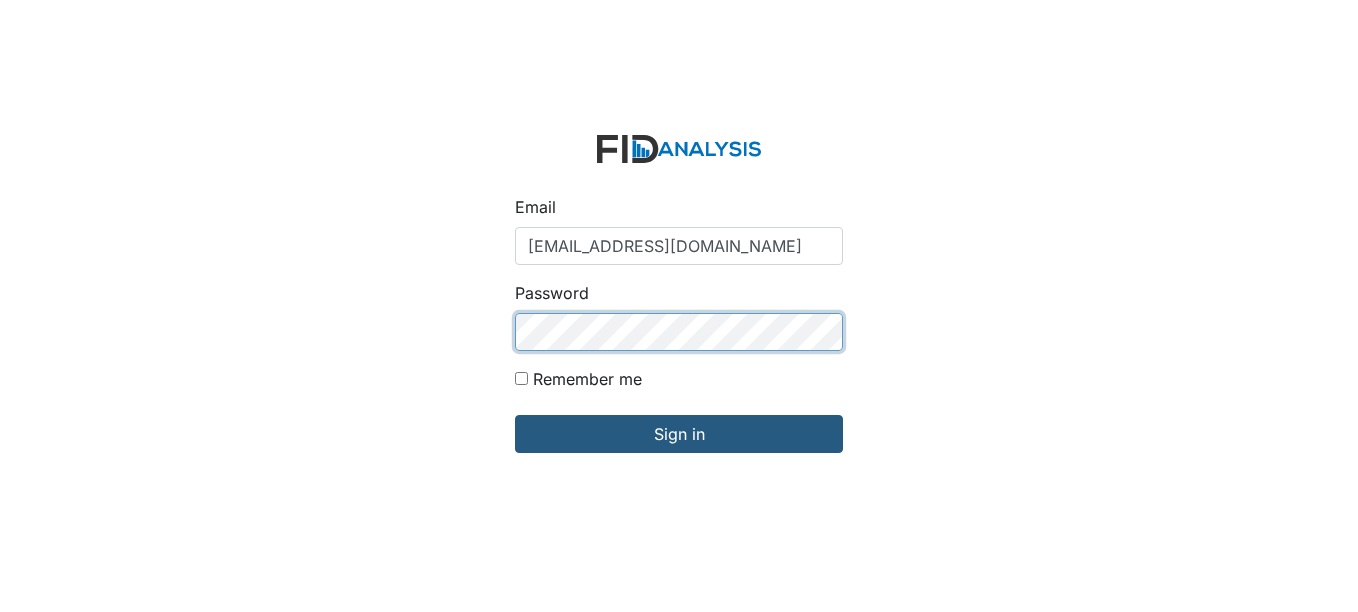 click on "Sign in" at bounding box center [679, 434] 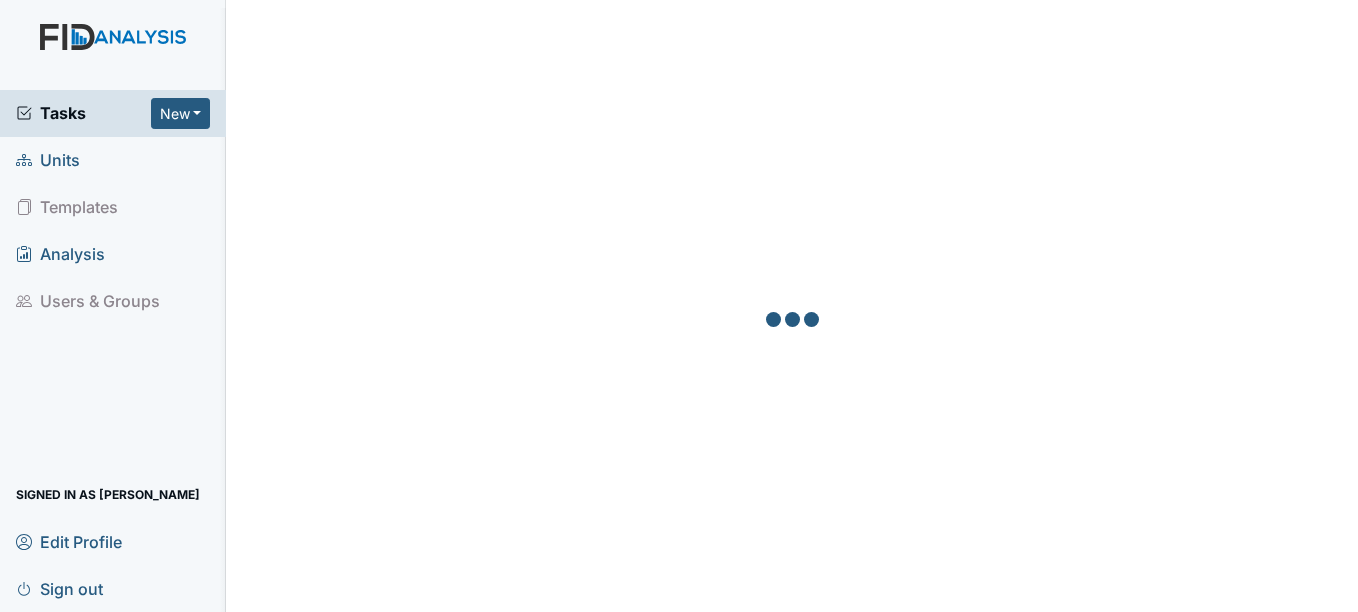 scroll, scrollTop: 0, scrollLeft: 0, axis: both 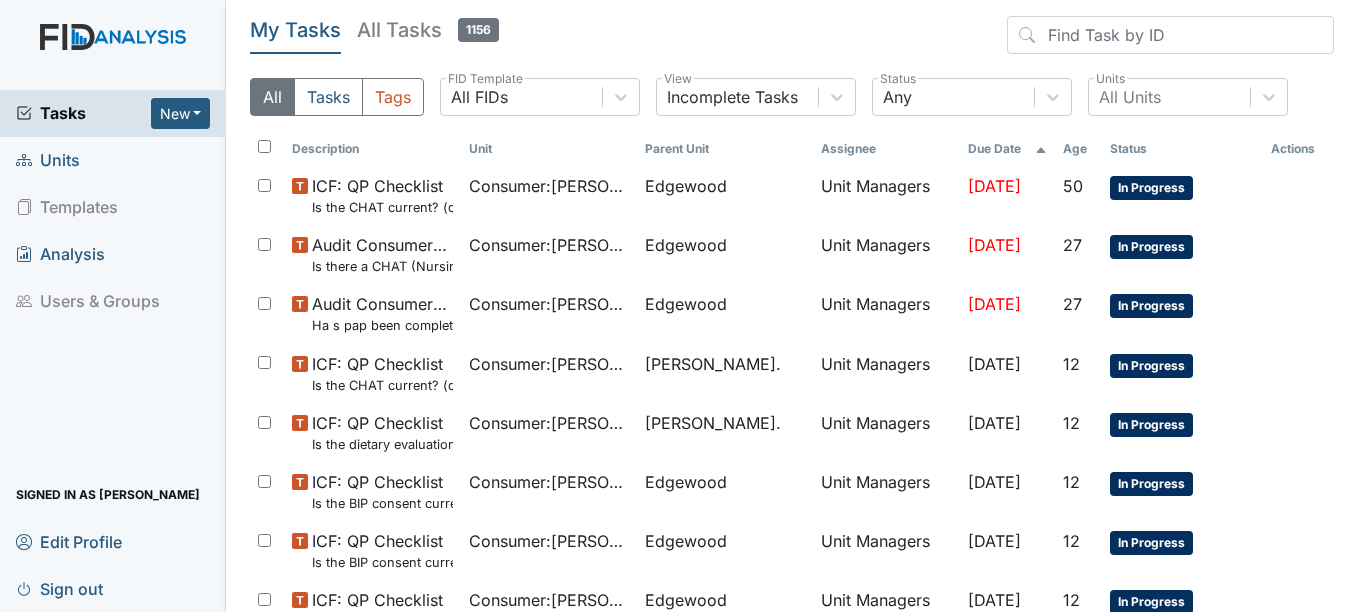click on "Units" at bounding box center (48, 160) 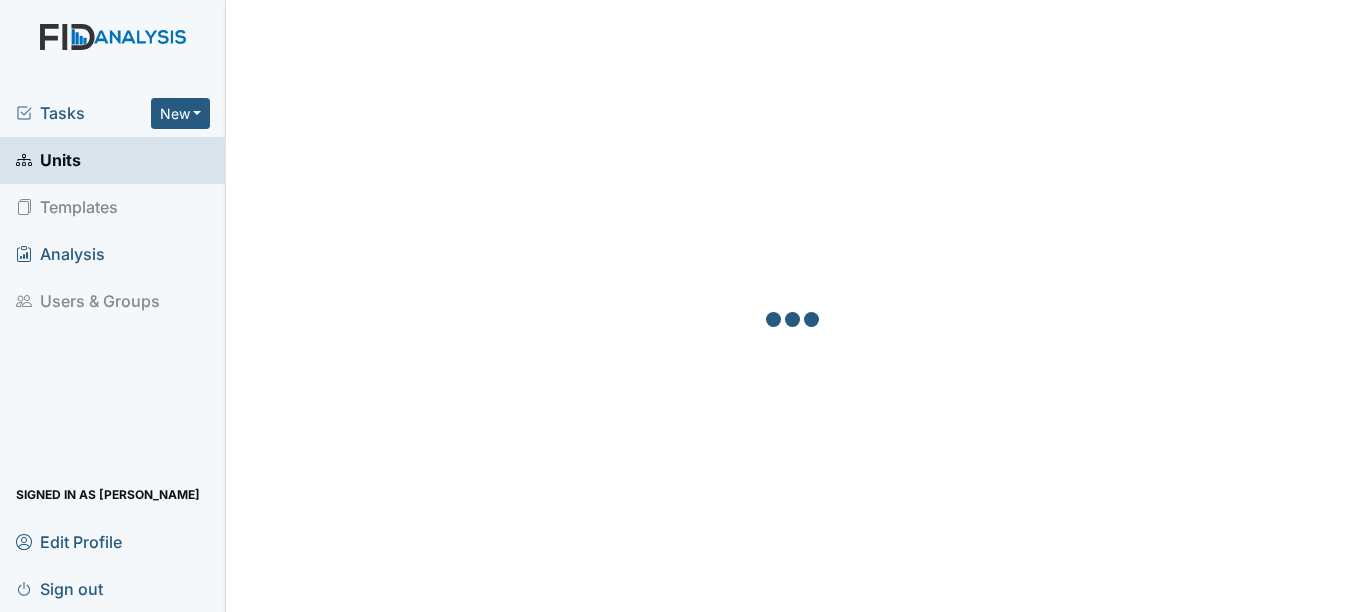 scroll, scrollTop: 0, scrollLeft: 0, axis: both 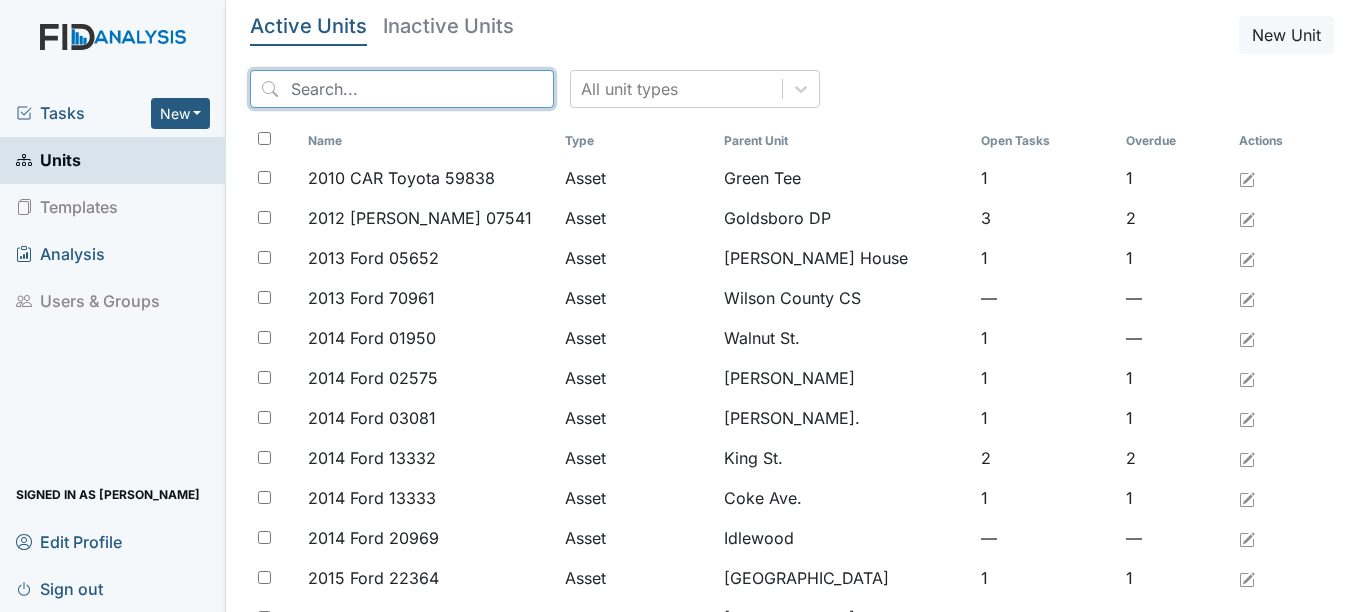click at bounding box center (402, 89) 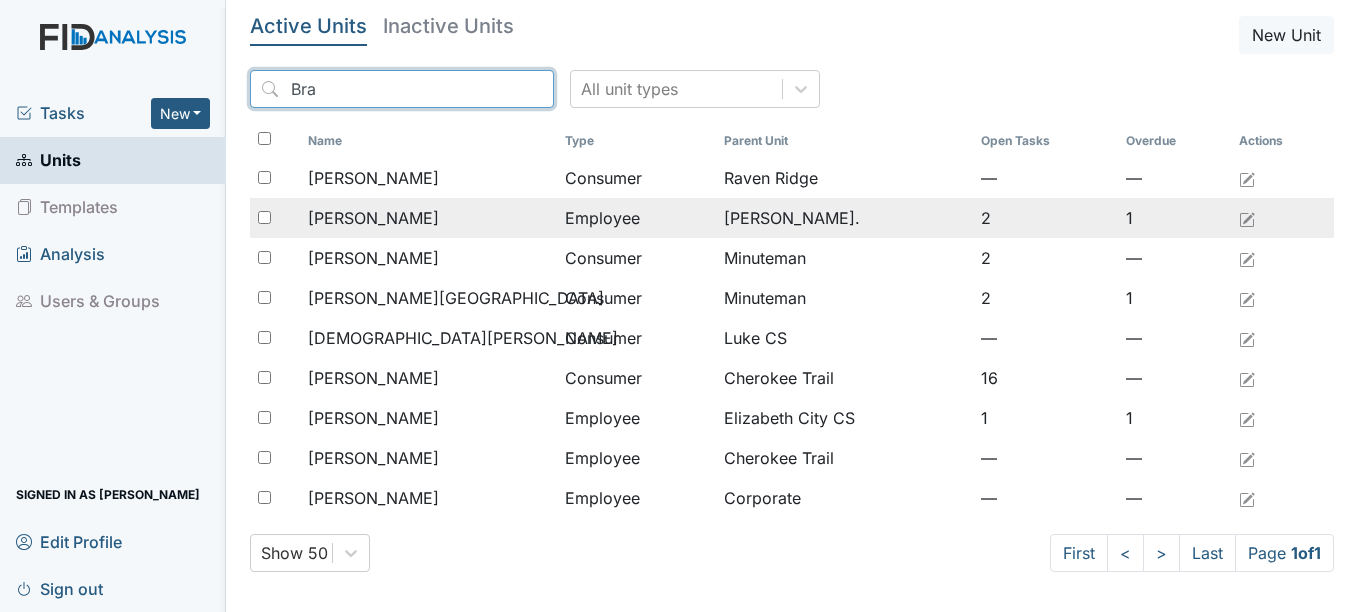 type on "Bra" 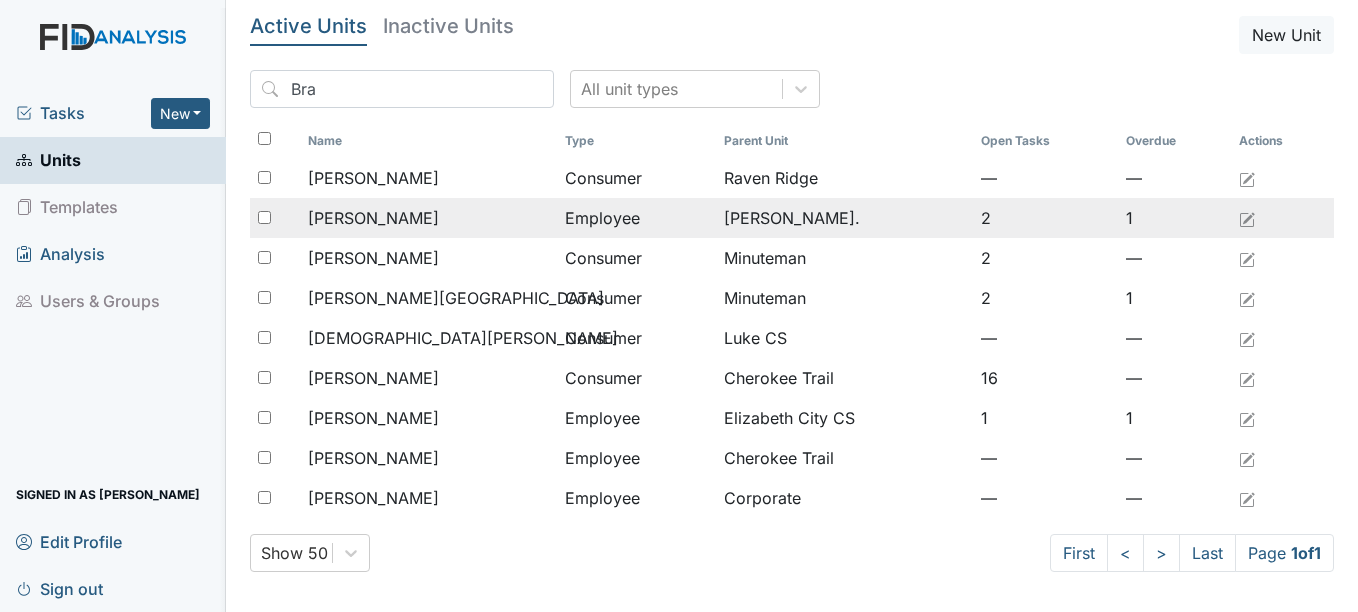 click on "[PERSON_NAME]" at bounding box center (428, 218) 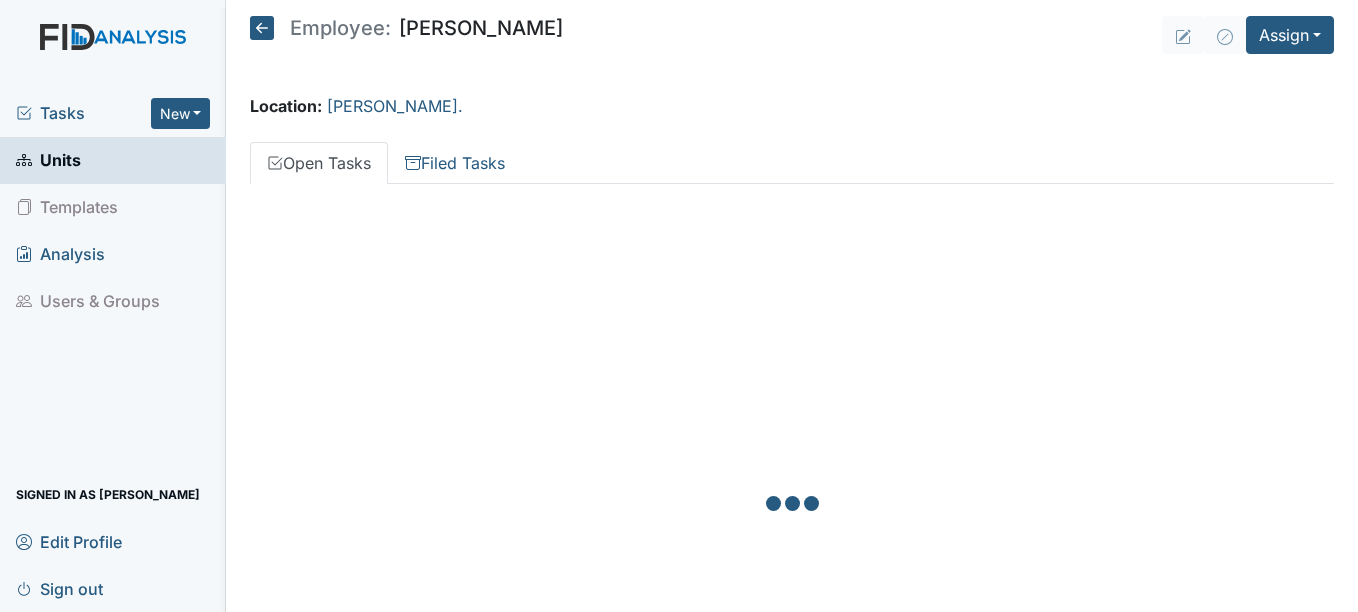 scroll, scrollTop: 0, scrollLeft: 0, axis: both 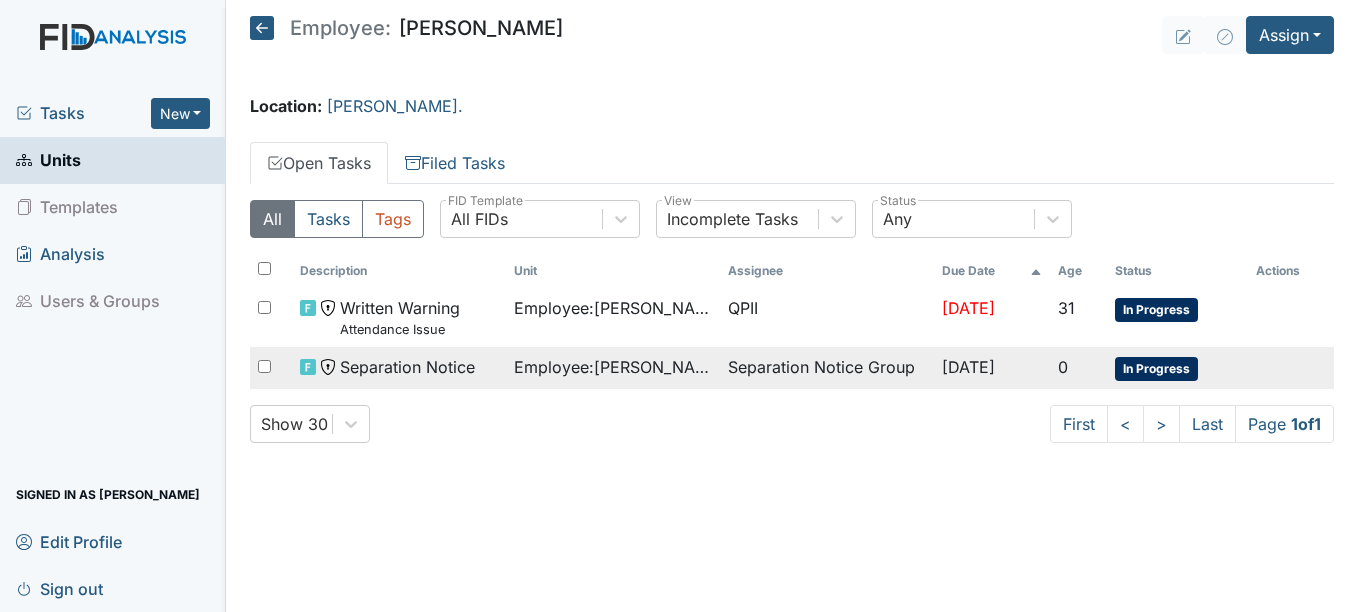 click on "Separation Notice" at bounding box center (407, 367) 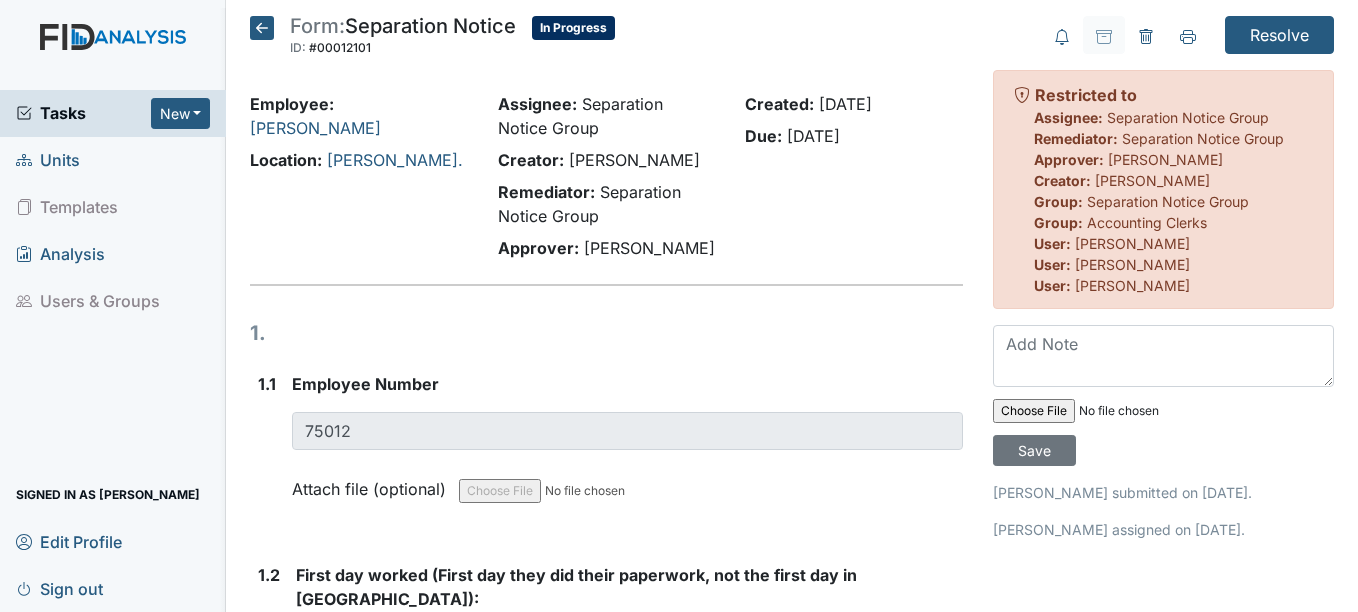 scroll, scrollTop: 0, scrollLeft: 0, axis: both 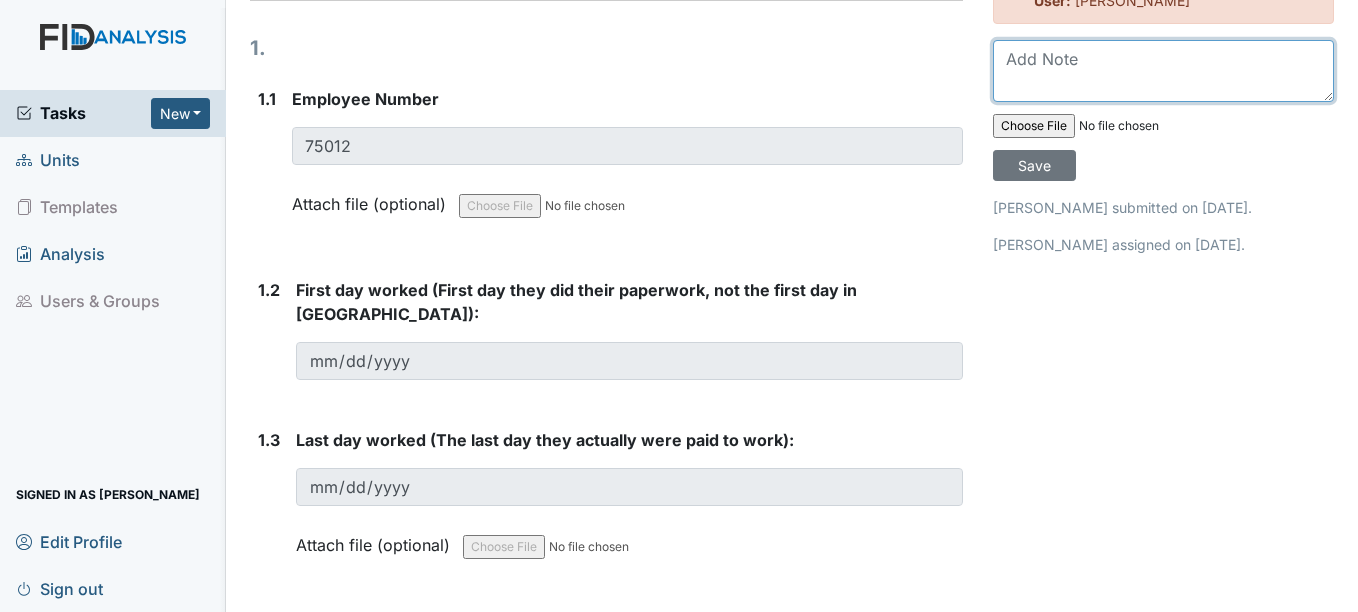 click at bounding box center (1163, 71) 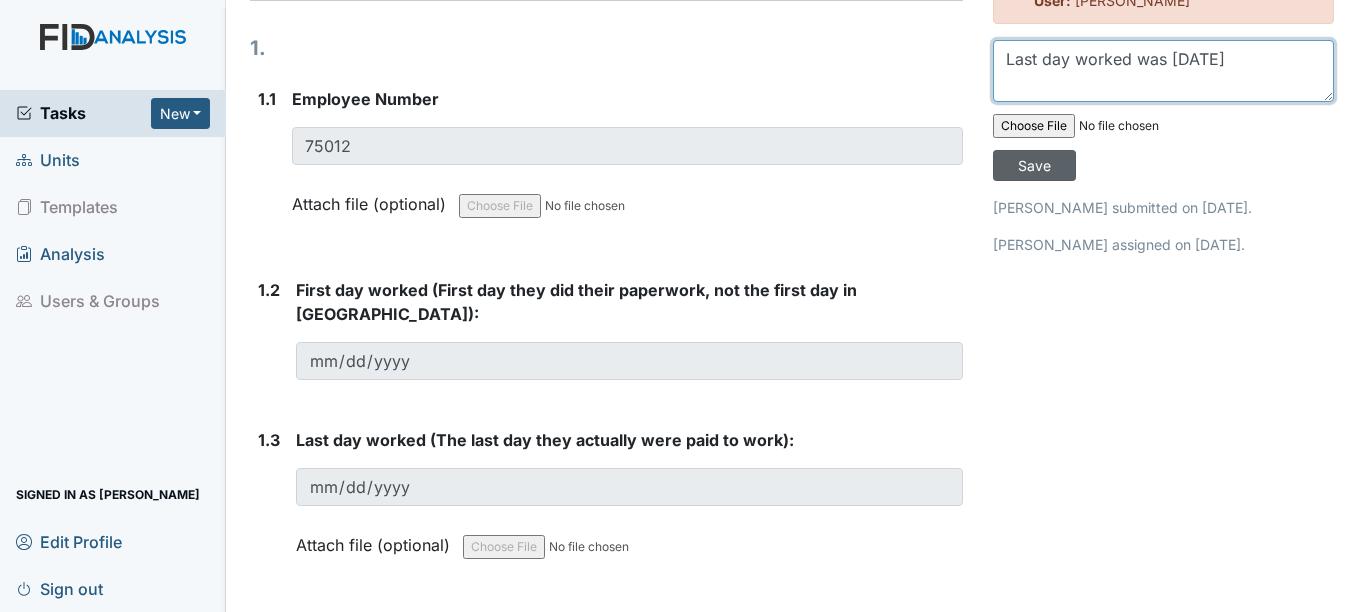 type on "Last day worked was 6/27/2025" 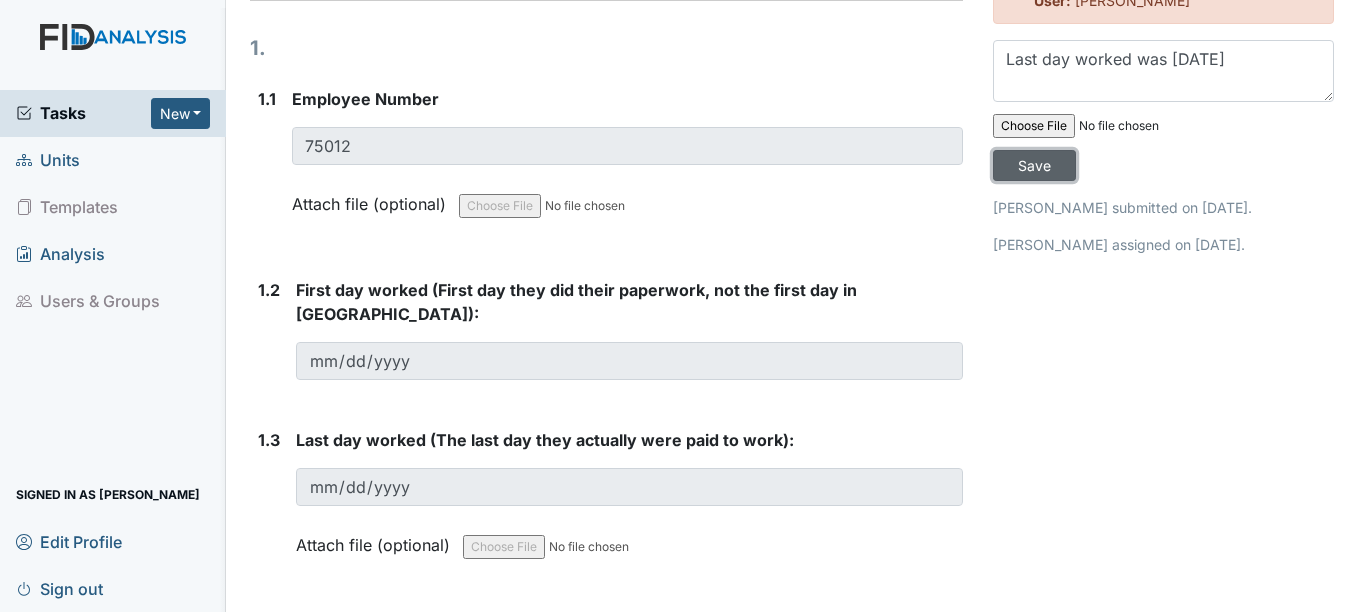 click on "Save" at bounding box center [1034, 165] 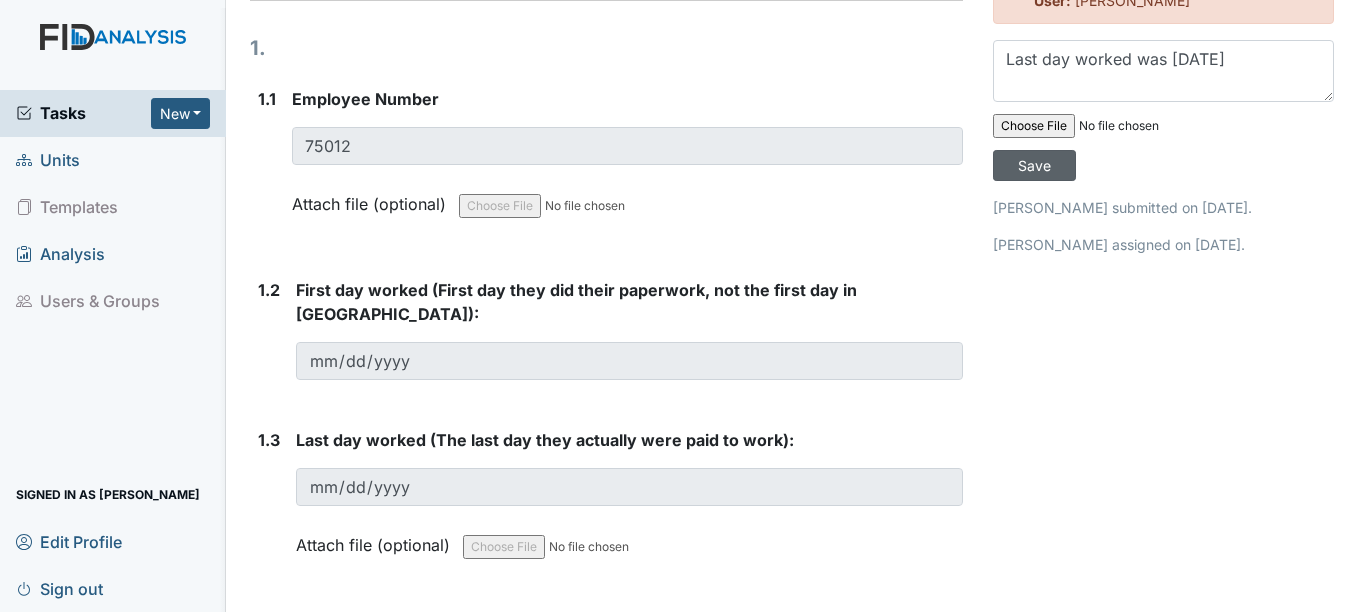 type 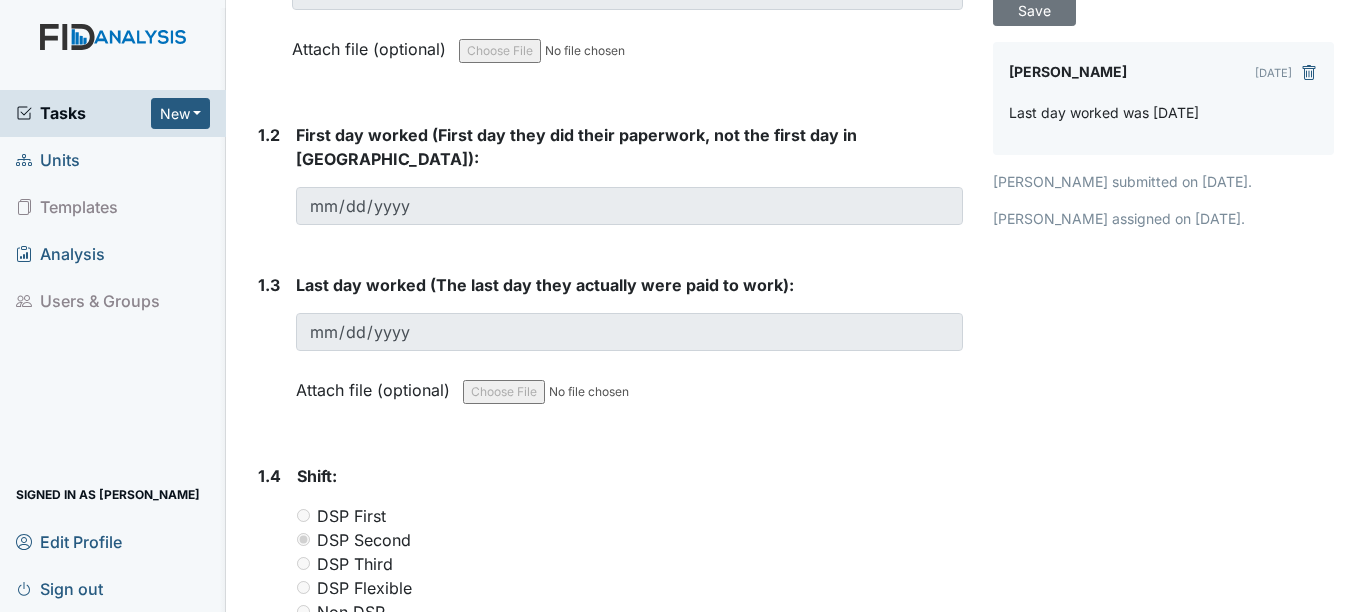 scroll, scrollTop: 444, scrollLeft: 0, axis: vertical 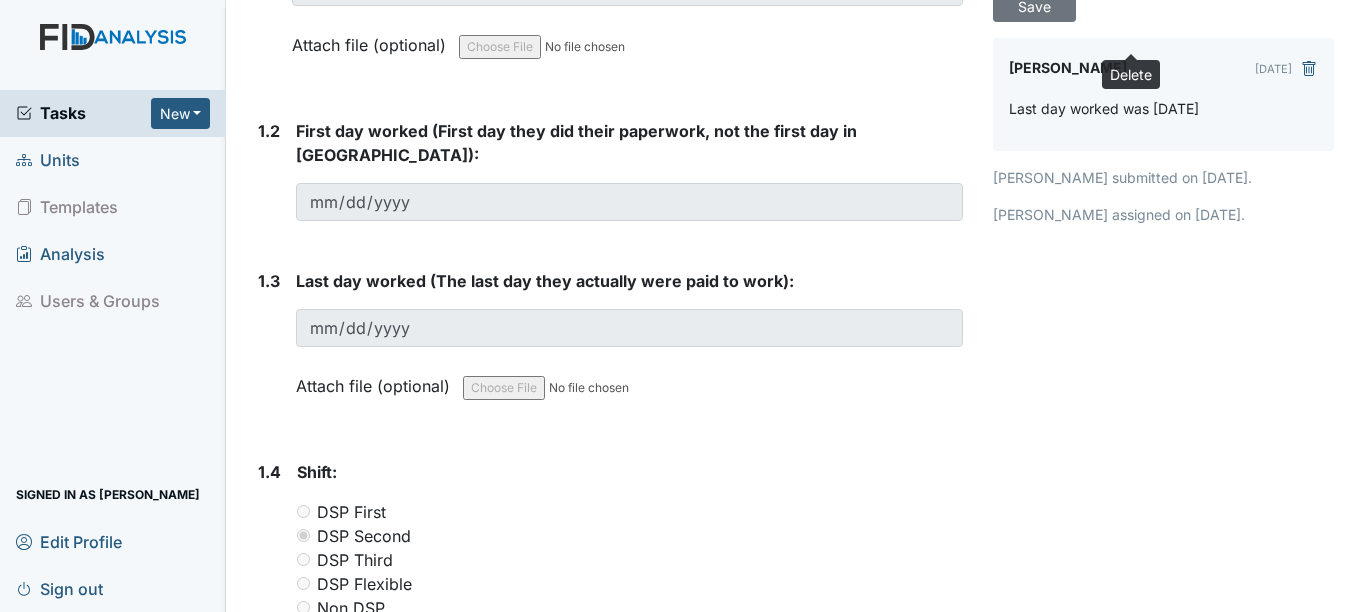 click 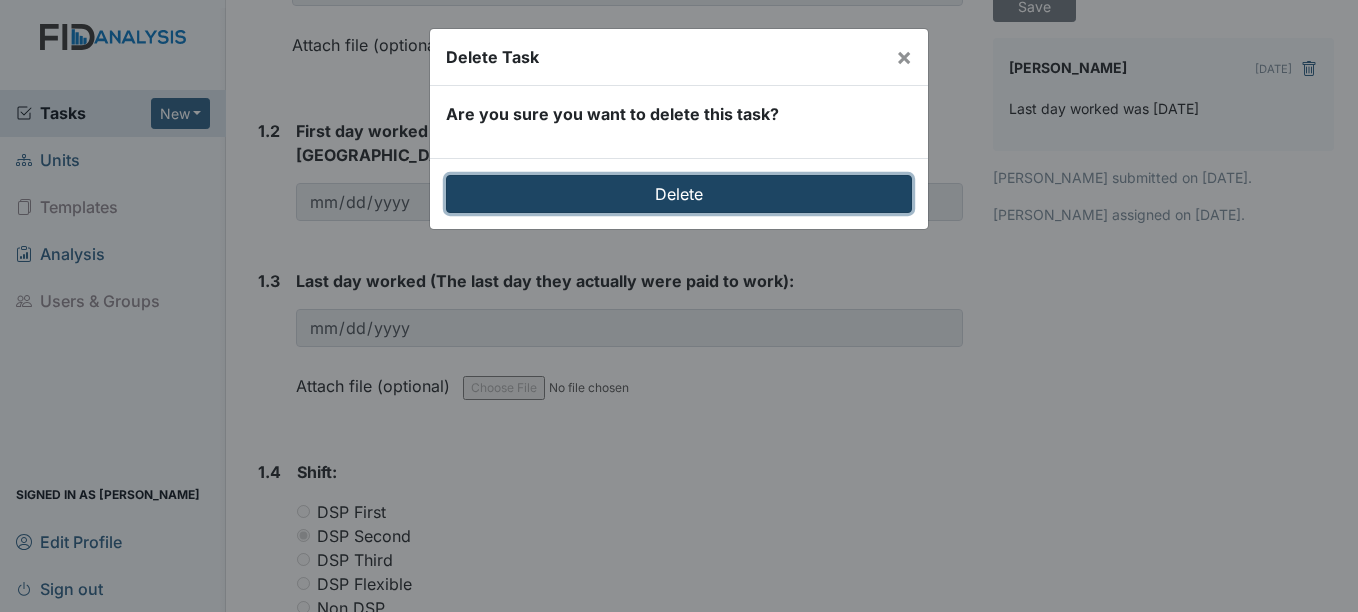 click on "Delete" at bounding box center (679, 194) 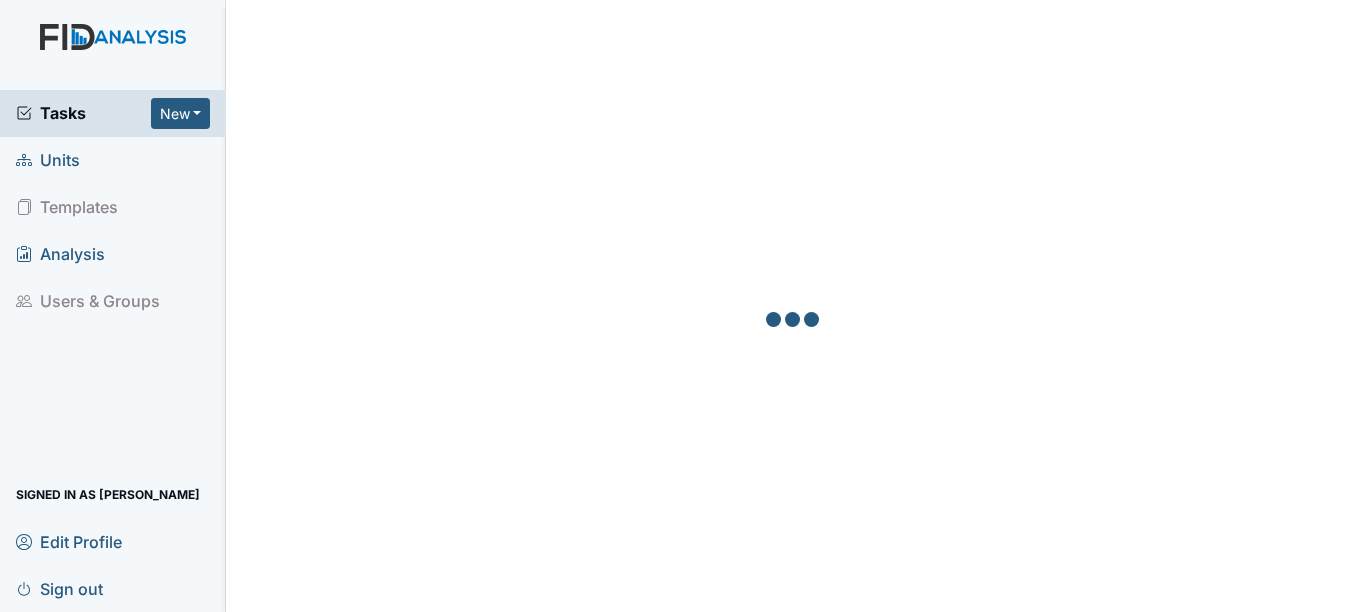 scroll, scrollTop: 0, scrollLeft: 0, axis: both 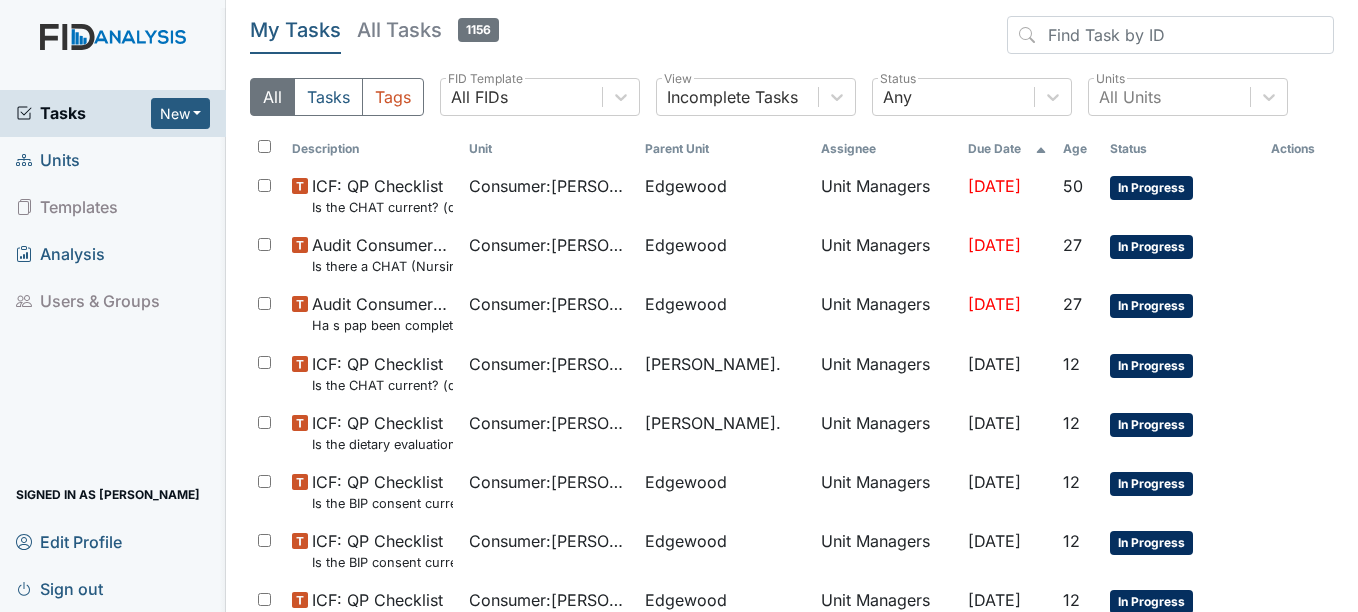 click on "Units" at bounding box center (48, 160) 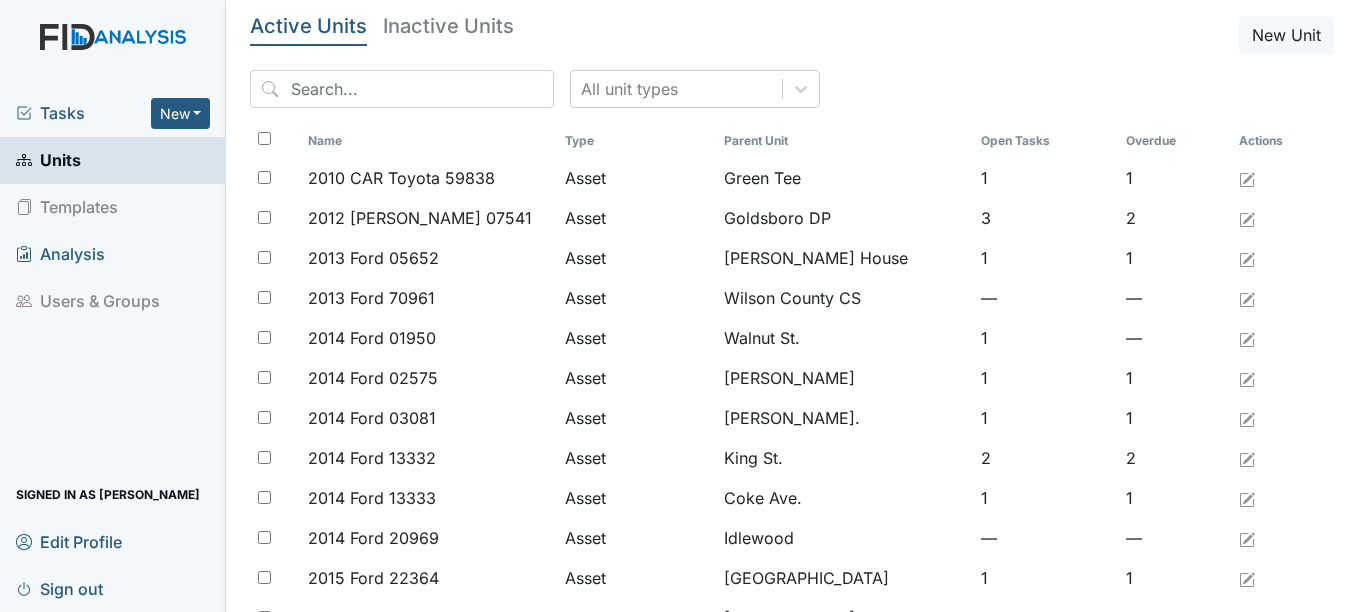 scroll, scrollTop: 0, scrollLeft: 0, axis: both 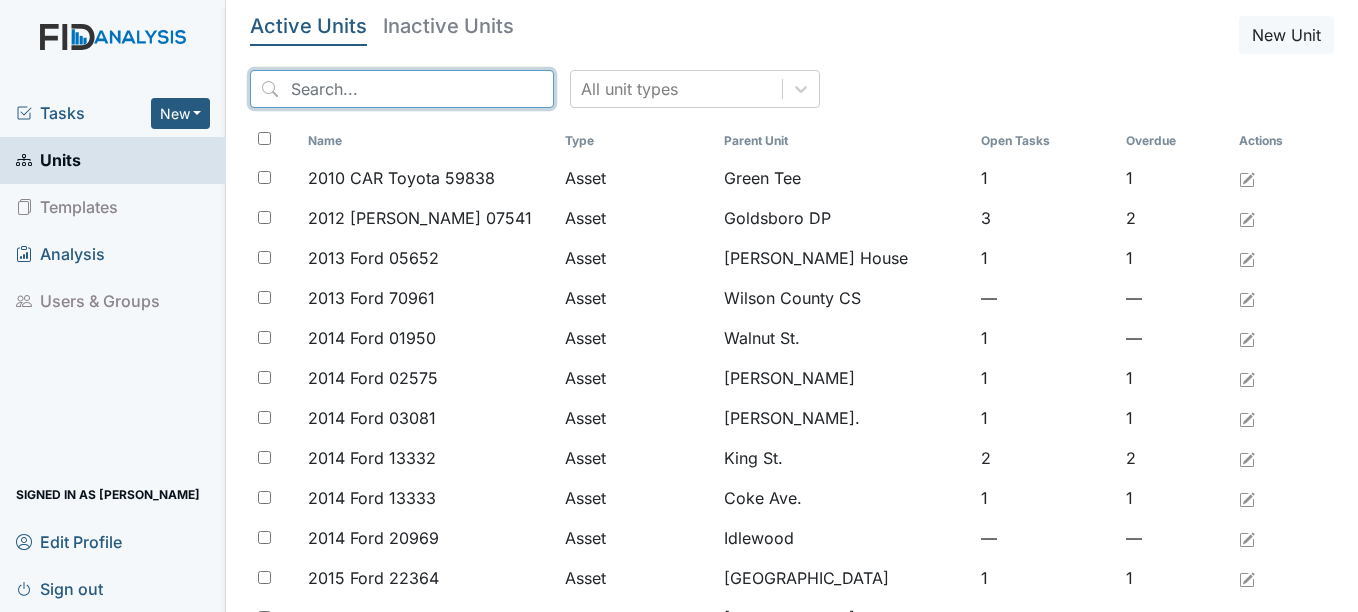 click at bounding box center [402, 89] 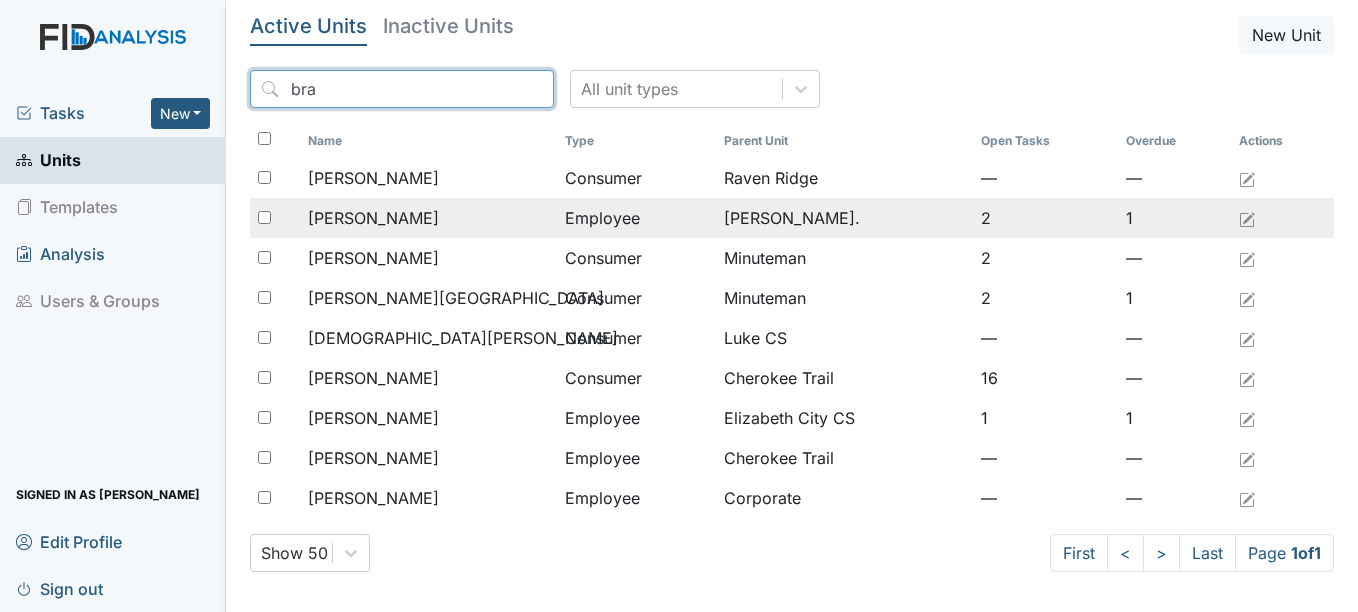 type on "bra" 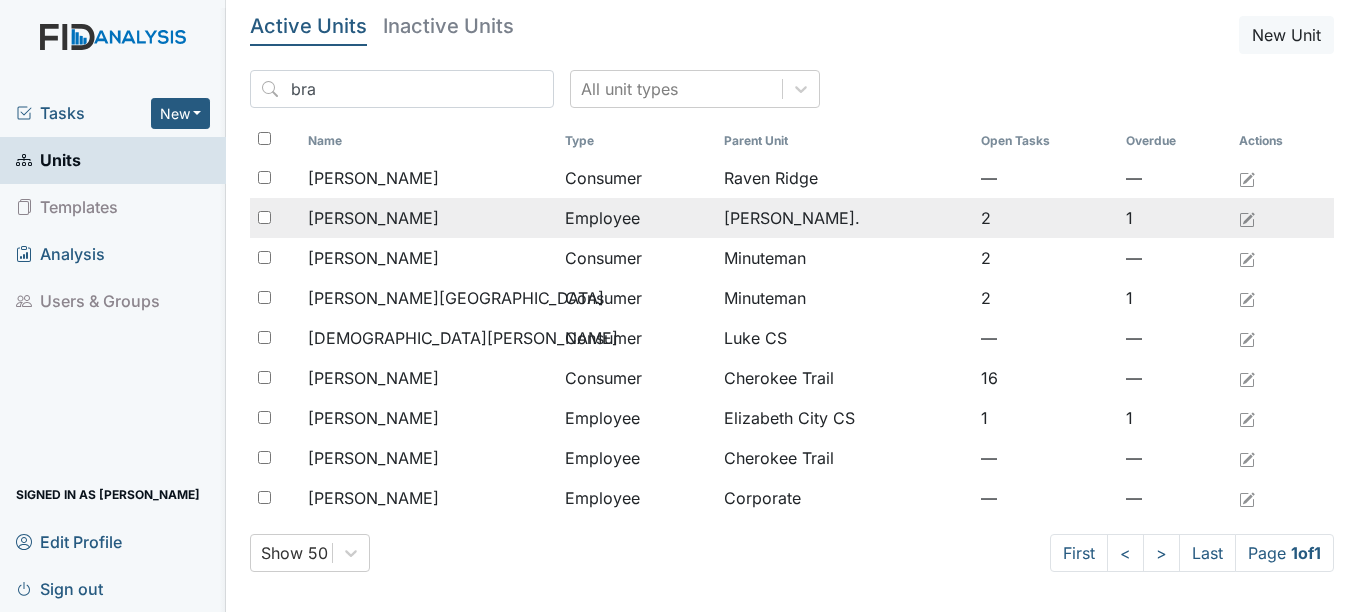 click on "[PERSON_NAME]" at bounding box center [373, 218] 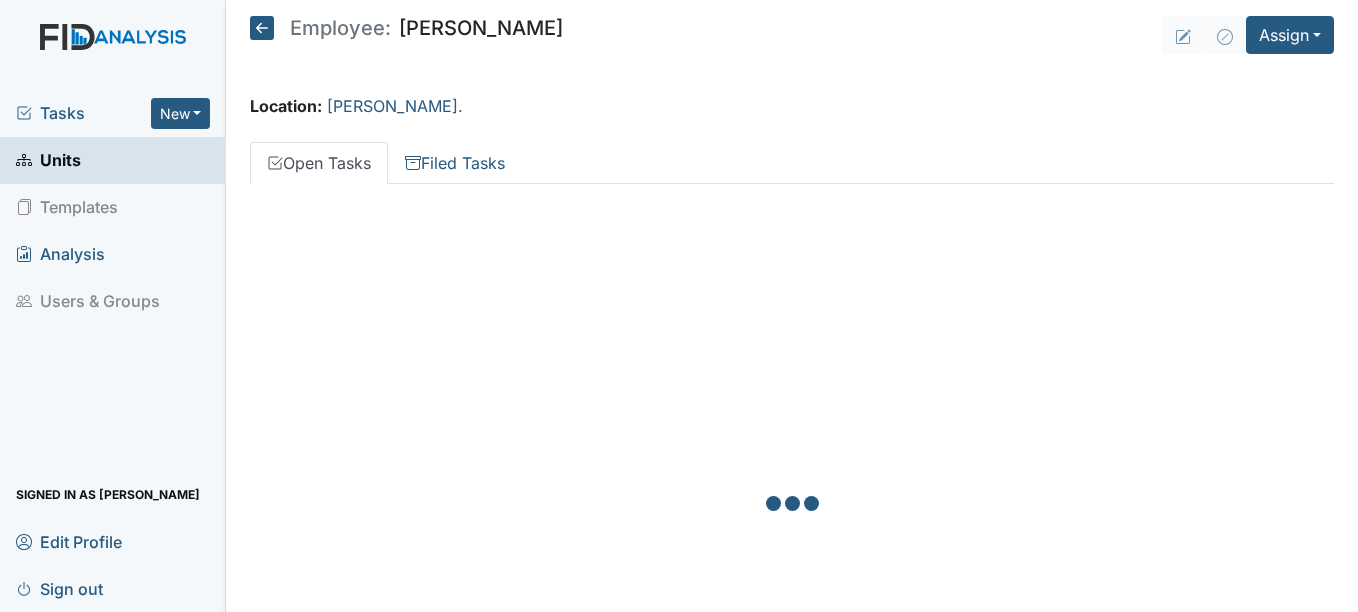 scroll, scrollTop: 0, scrollLeft: 0, axis: both 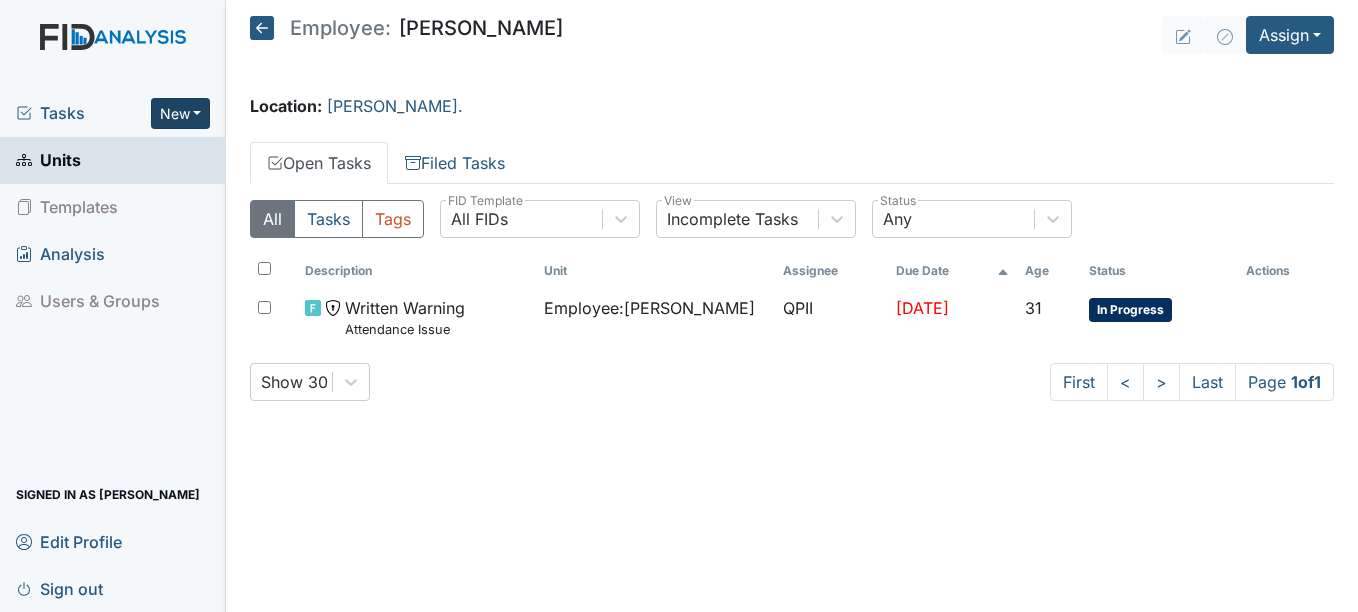 click on "New" at bounding box center [181, 113] 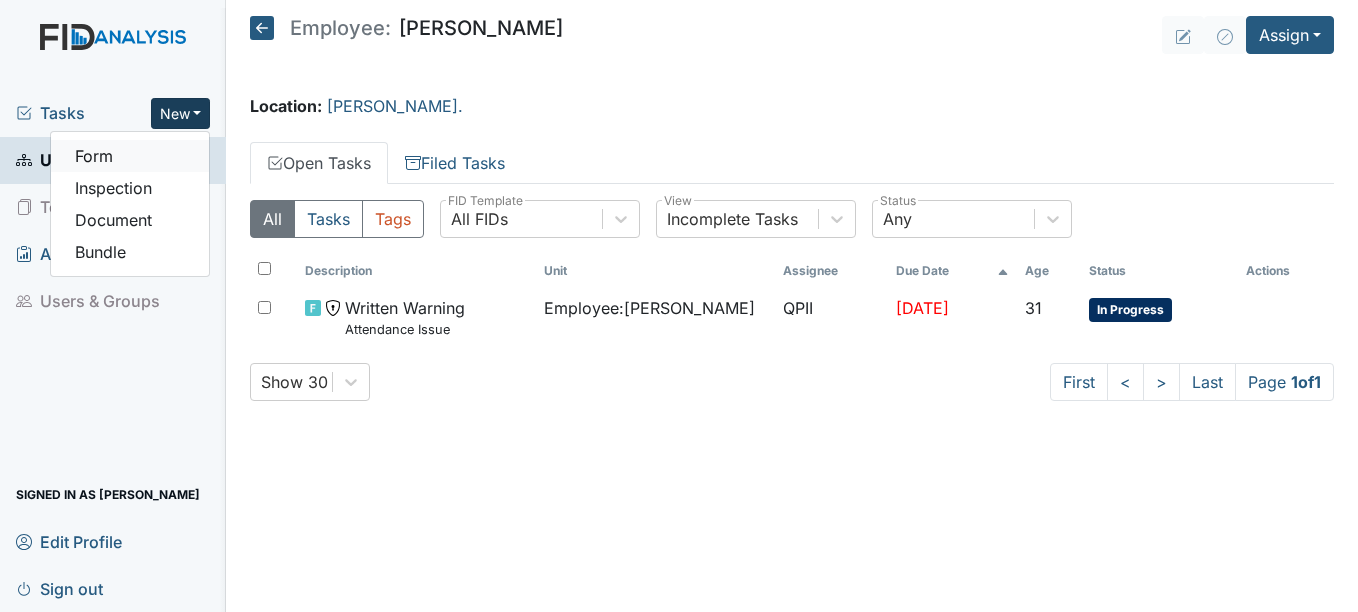 click on "Form" at bounding box center (130, 156) 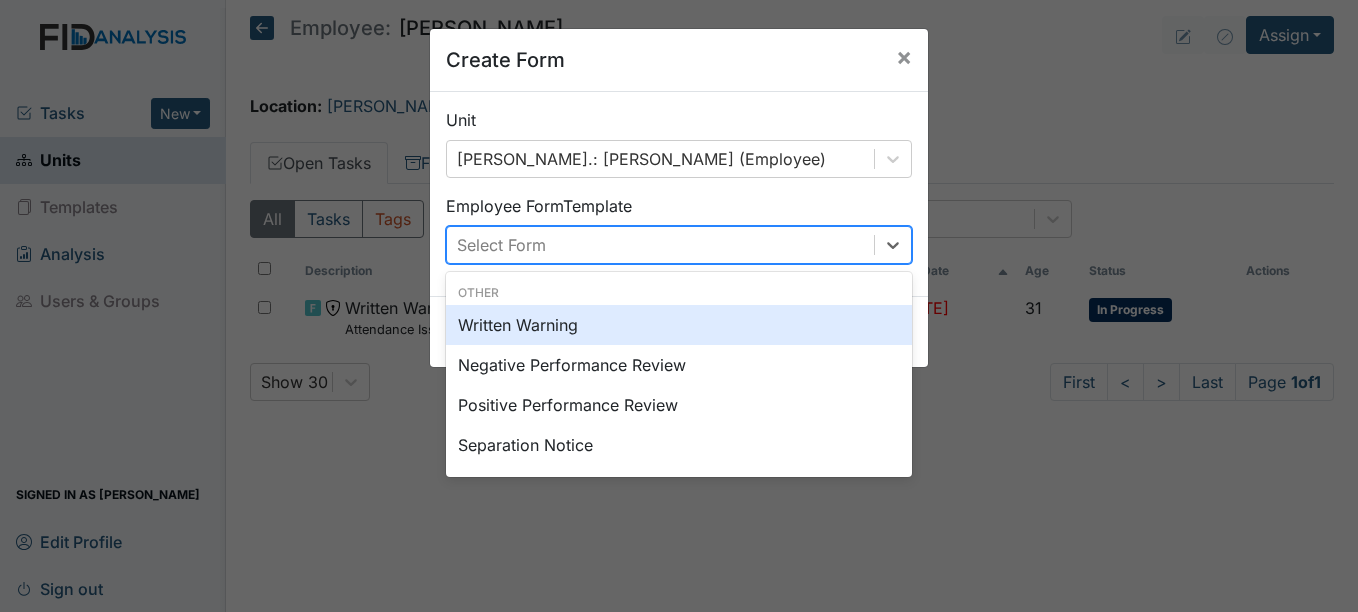 click on "Select Form" at bounding box center [501, 245] 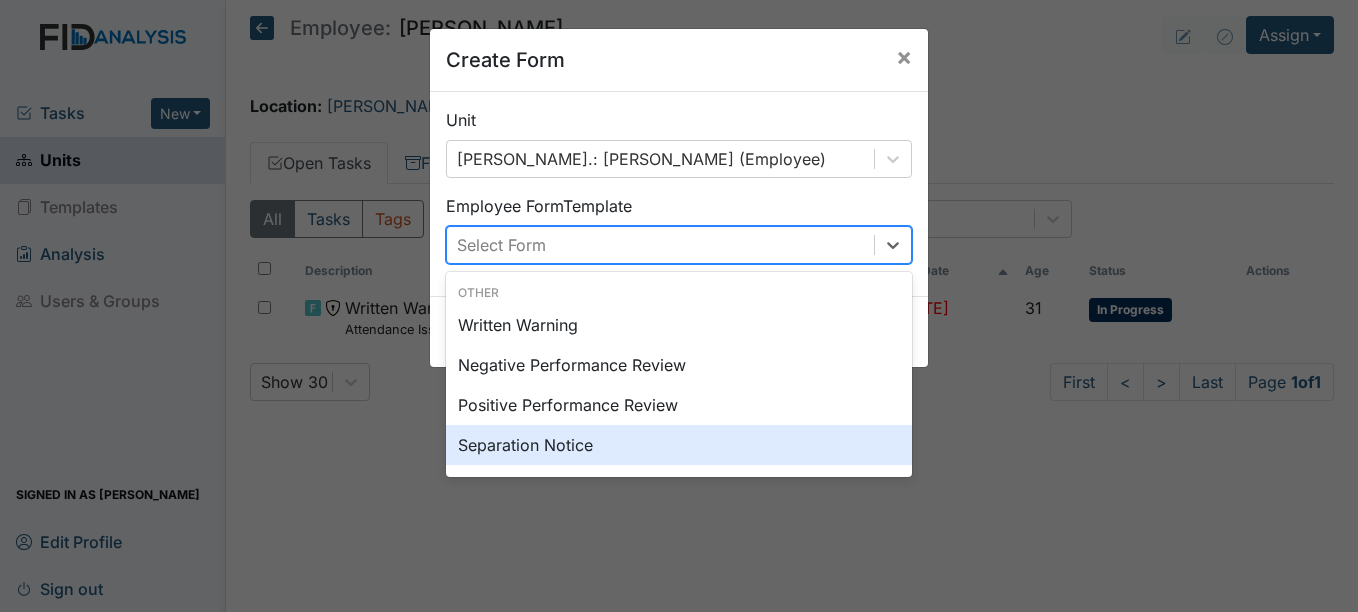 click on "Separation Notice" at bounding box center [679, 445] 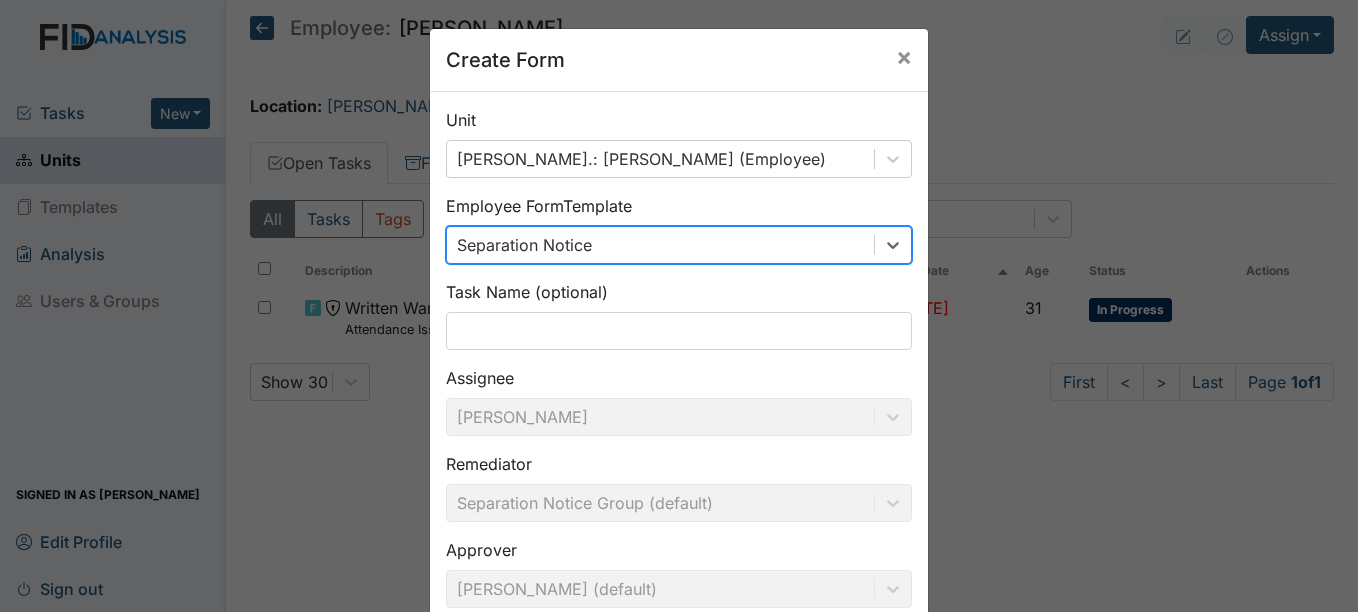 scroll, scrollTop: 163, scrollLeft: 0, axis: vertical 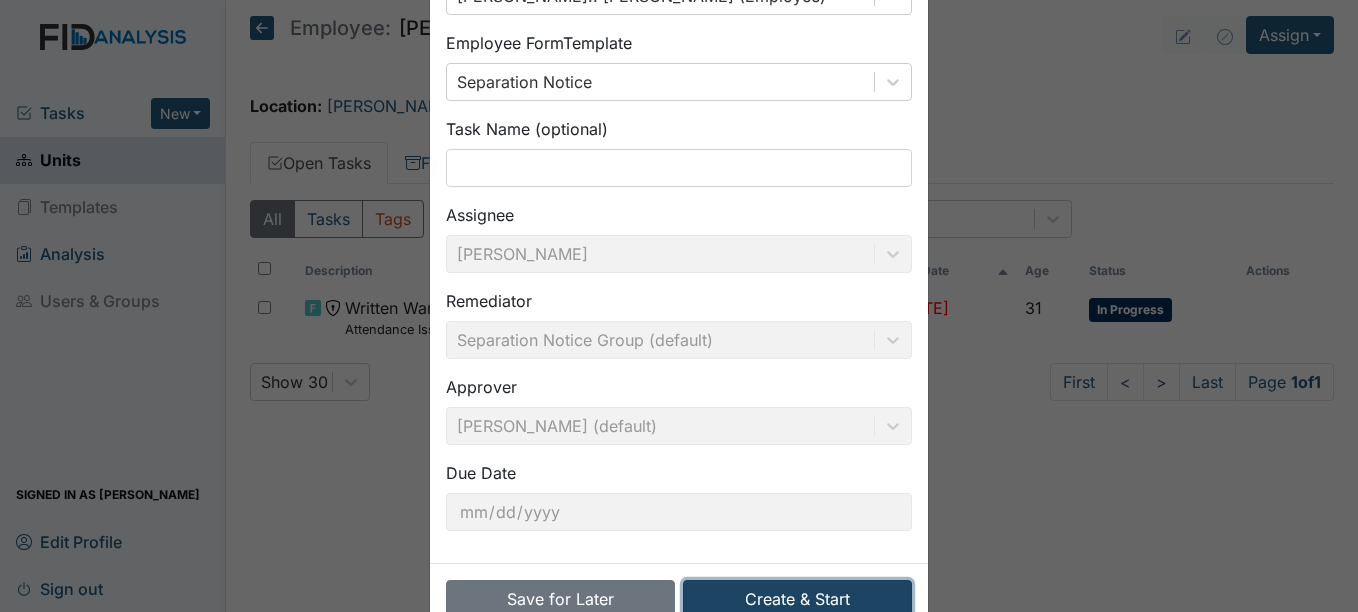 click on "Create & Start" at bounding box center (797, 599) 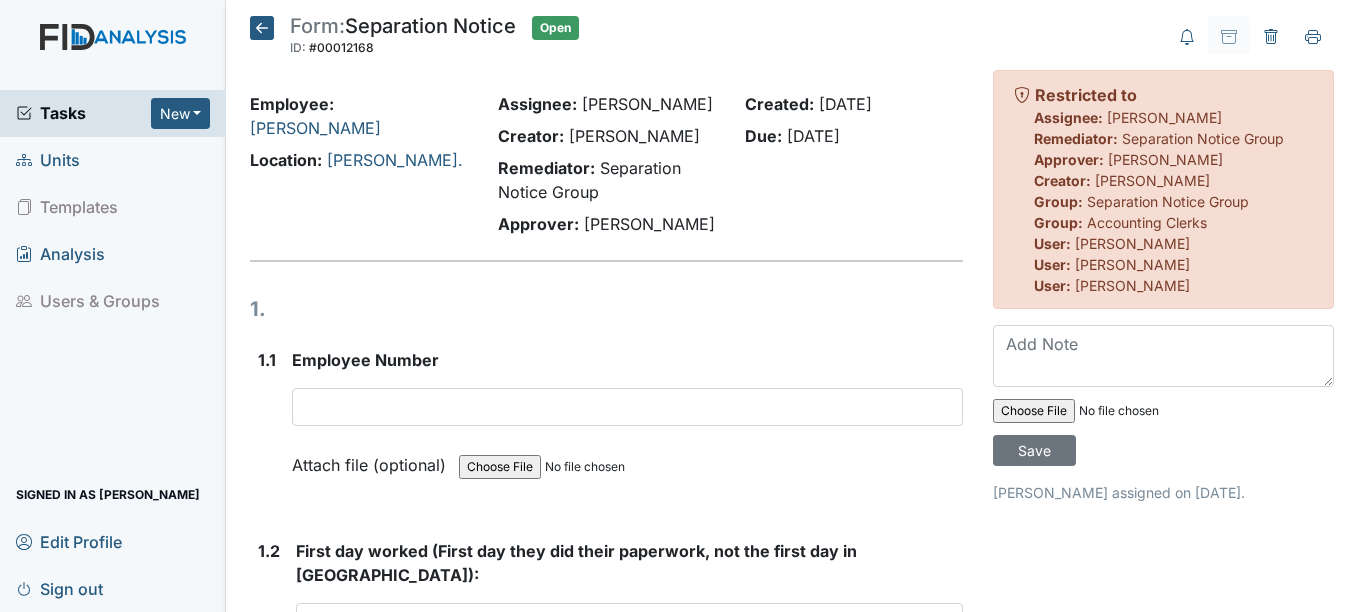 scroll, scrollTop: 0, scrollLeft: 0, axis: both 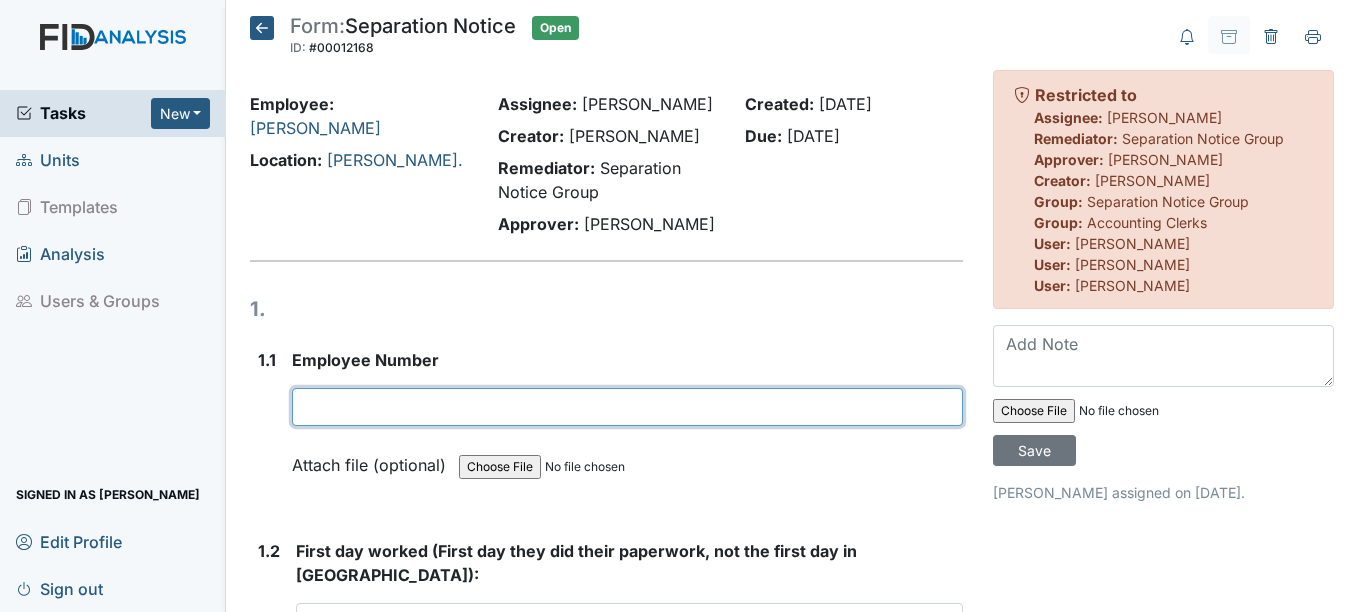 click at bounding box center [627, 407] 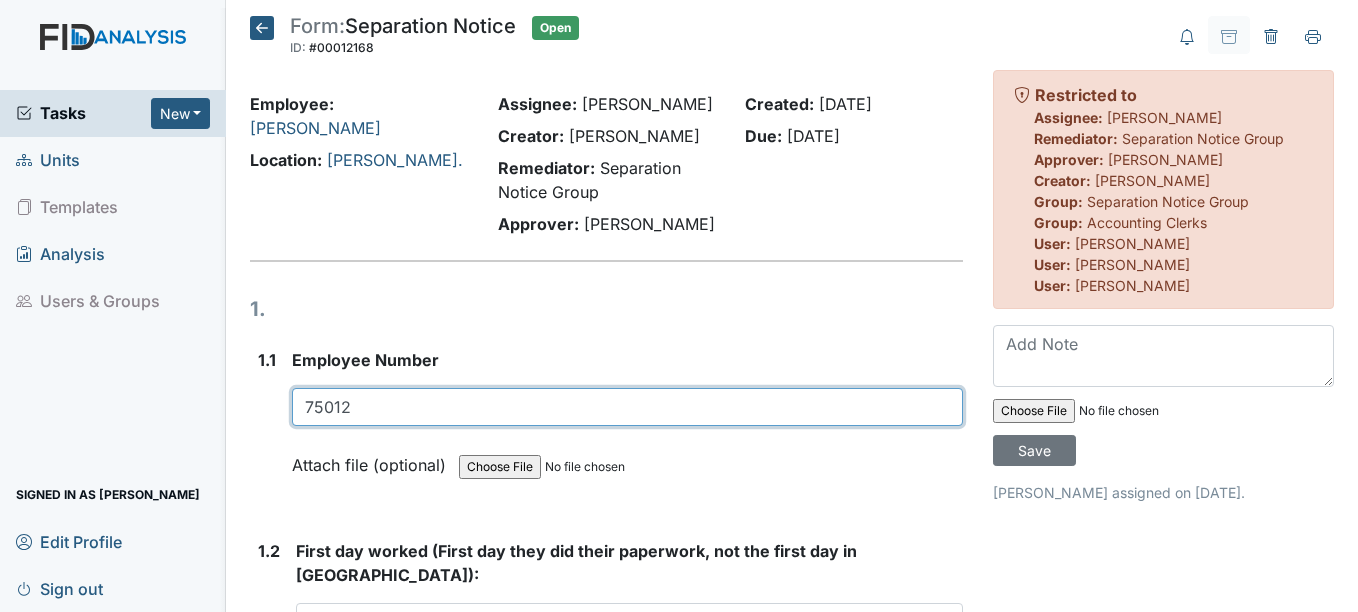 type on "75012" 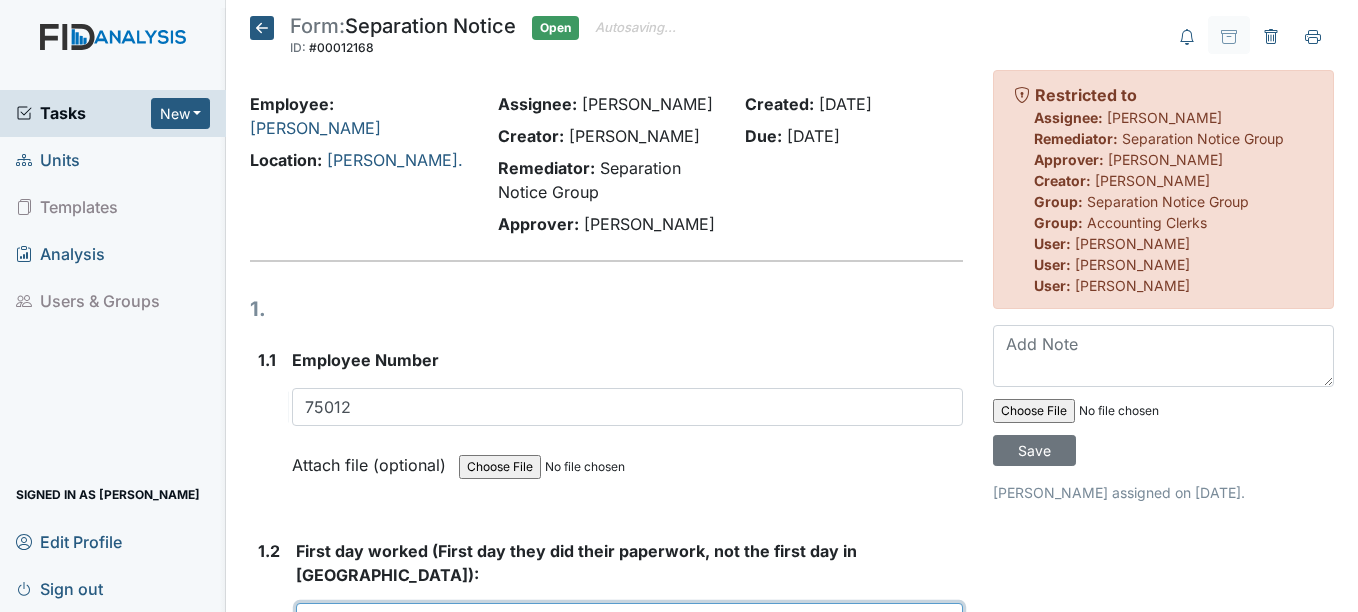 click at bounding box center (629, 622) 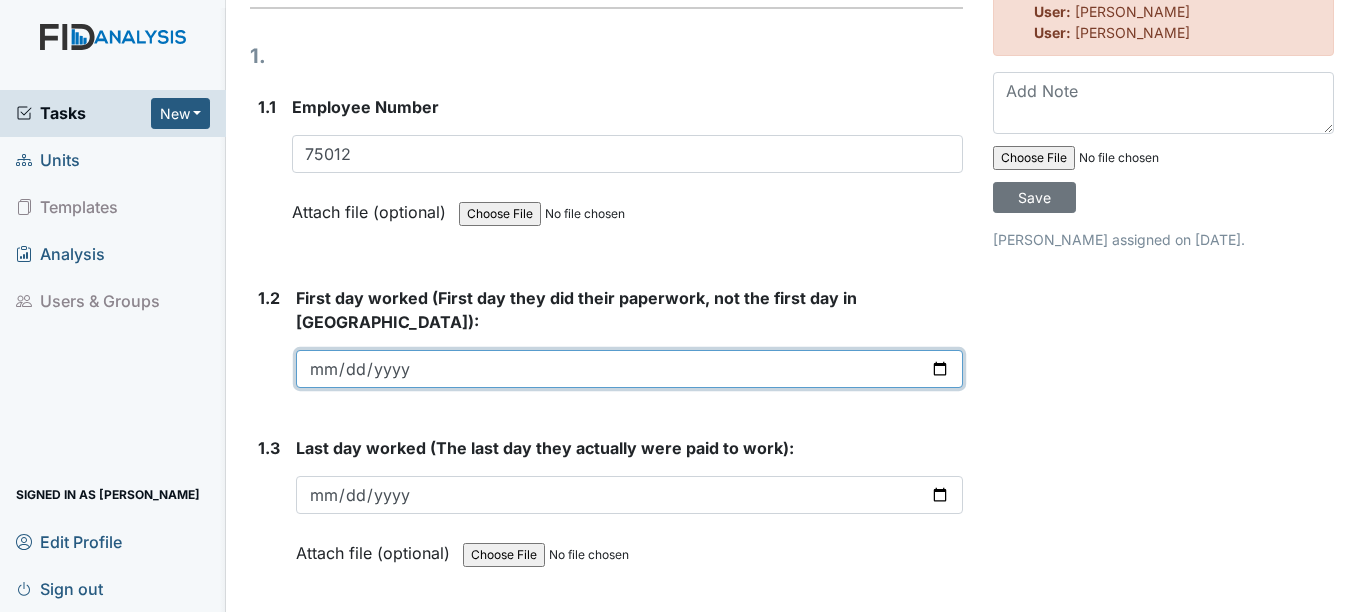 scroll, scrollTop: 261, scrollLeft: 0, axis: vertical 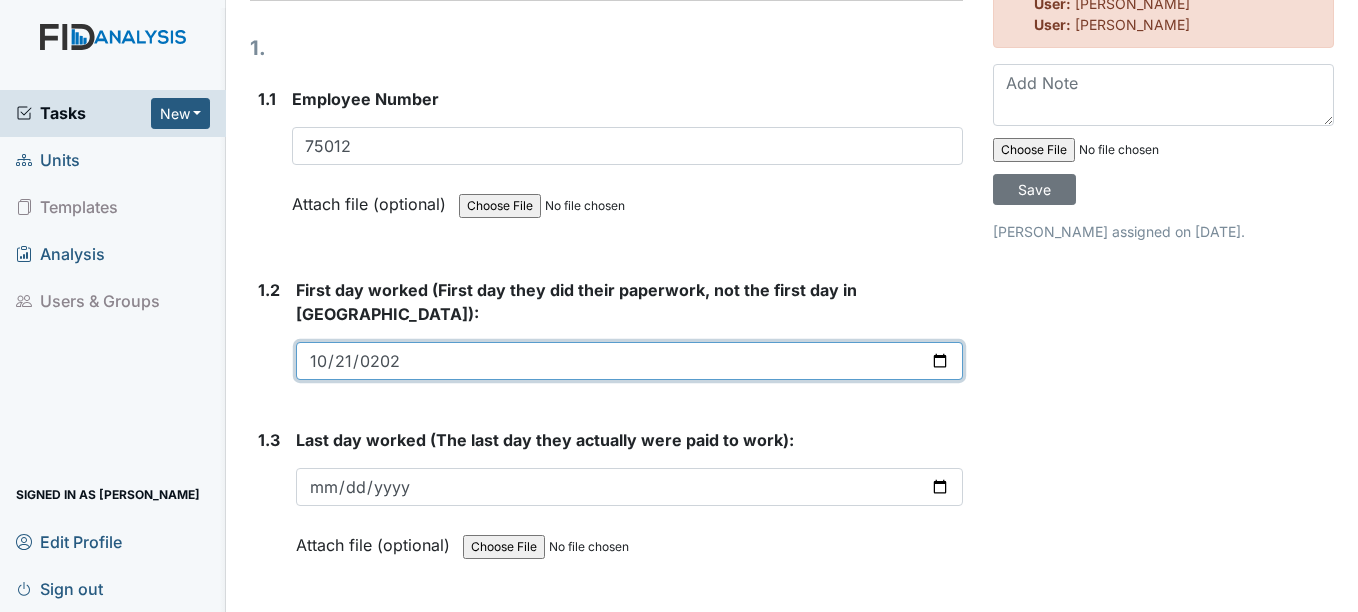 type on "[DATE]" 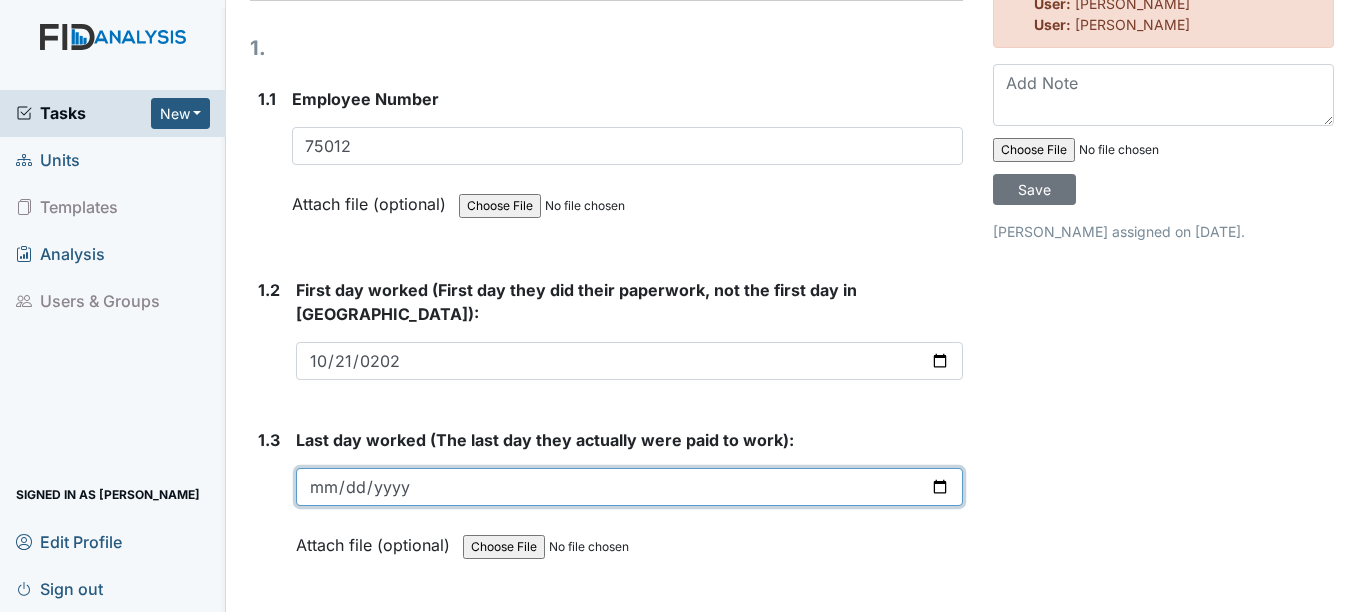 click at bounding box center (629, 487) 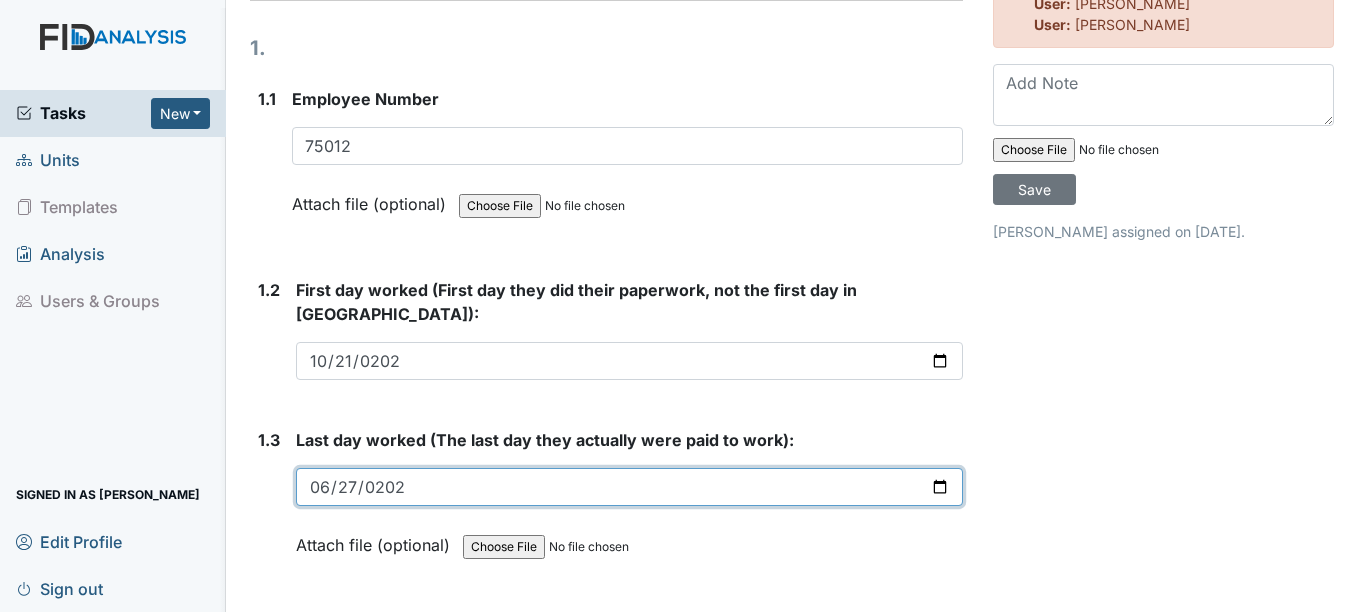 type on "[DATE]" 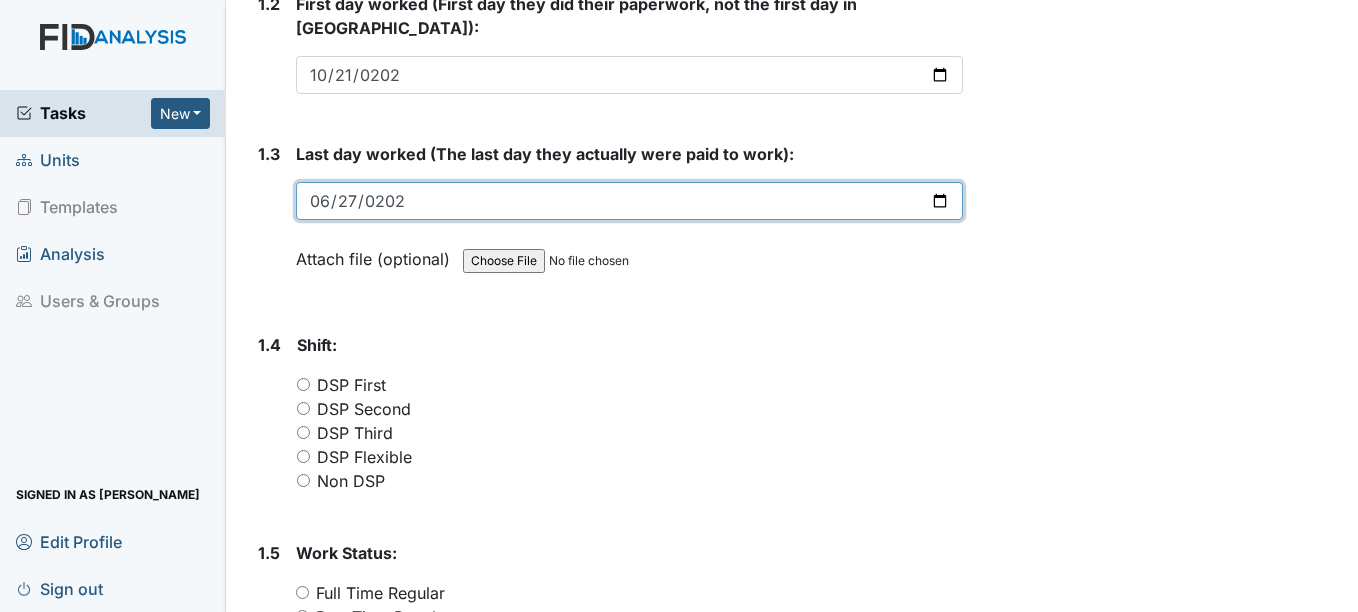scroll, scrollTop: 560, scrollLeft: 0, axis: vertical 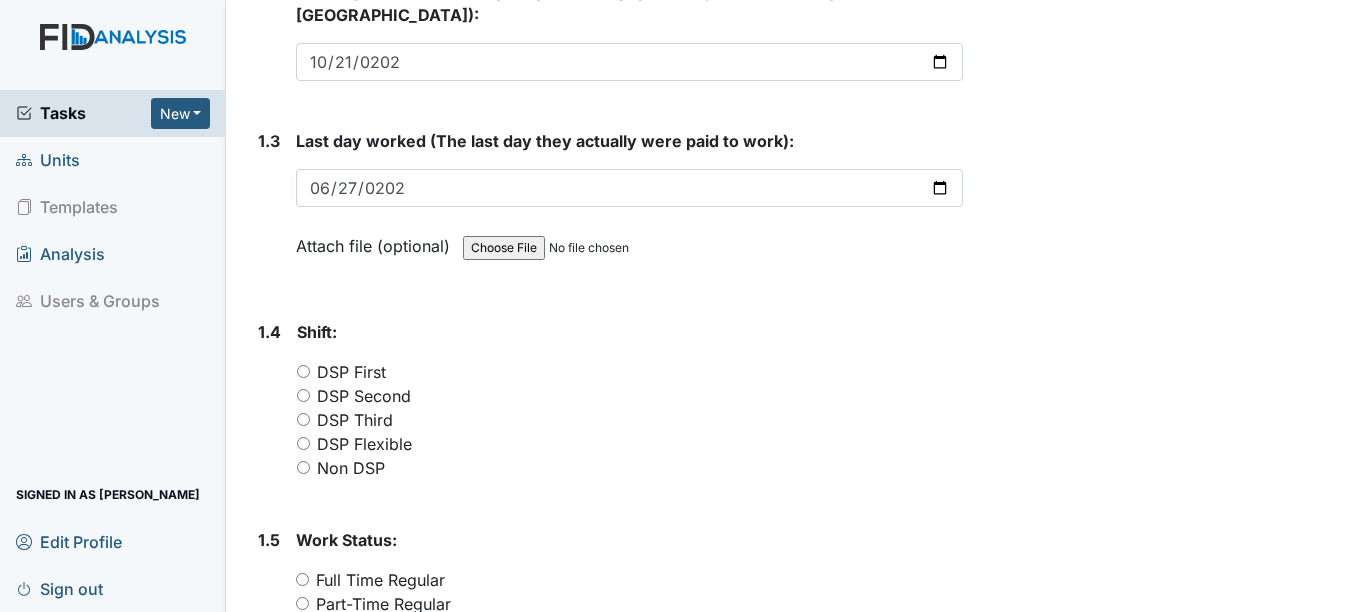 click on "DSP Second" at bounding box center [303, 395] 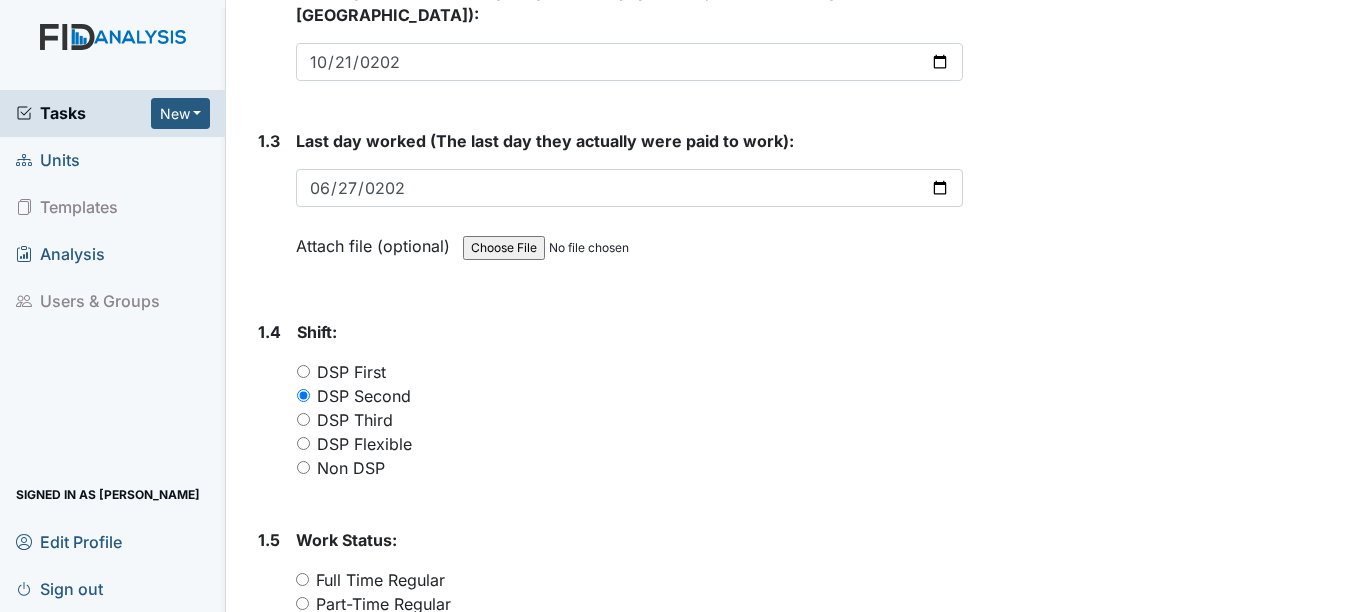 click on "Part-Time Regular" at bounding box center [302, 603] 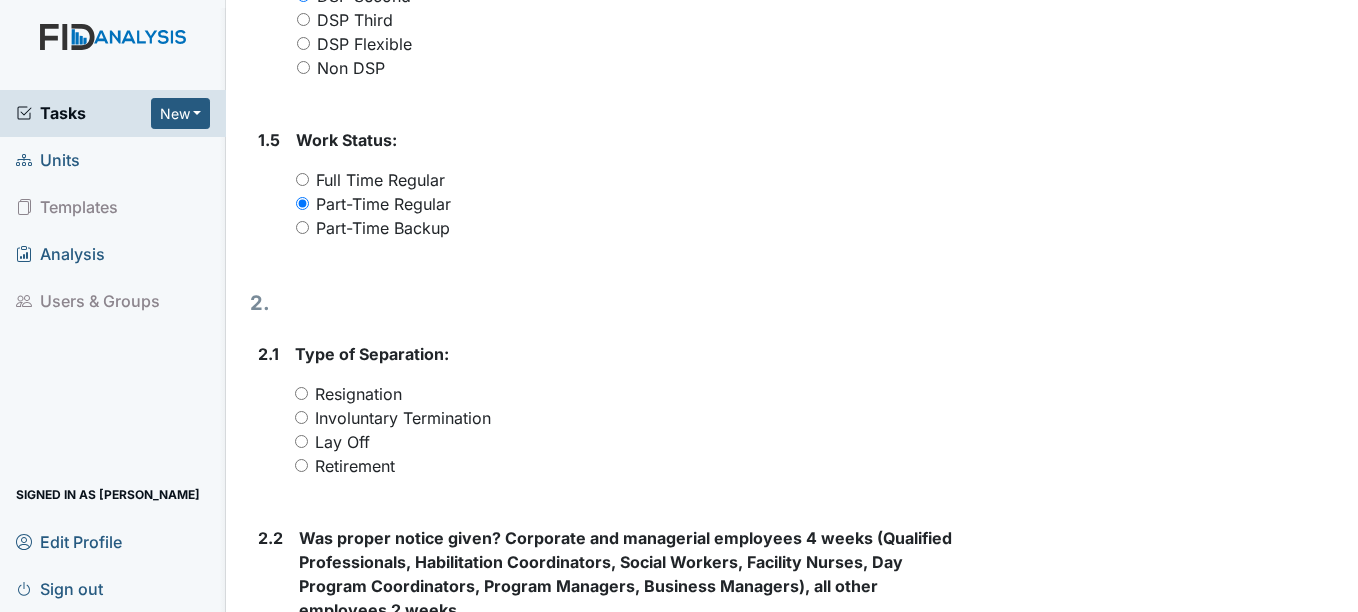 scroll, scrollTop: 1040, scrollLeft: 0, axis: vertical 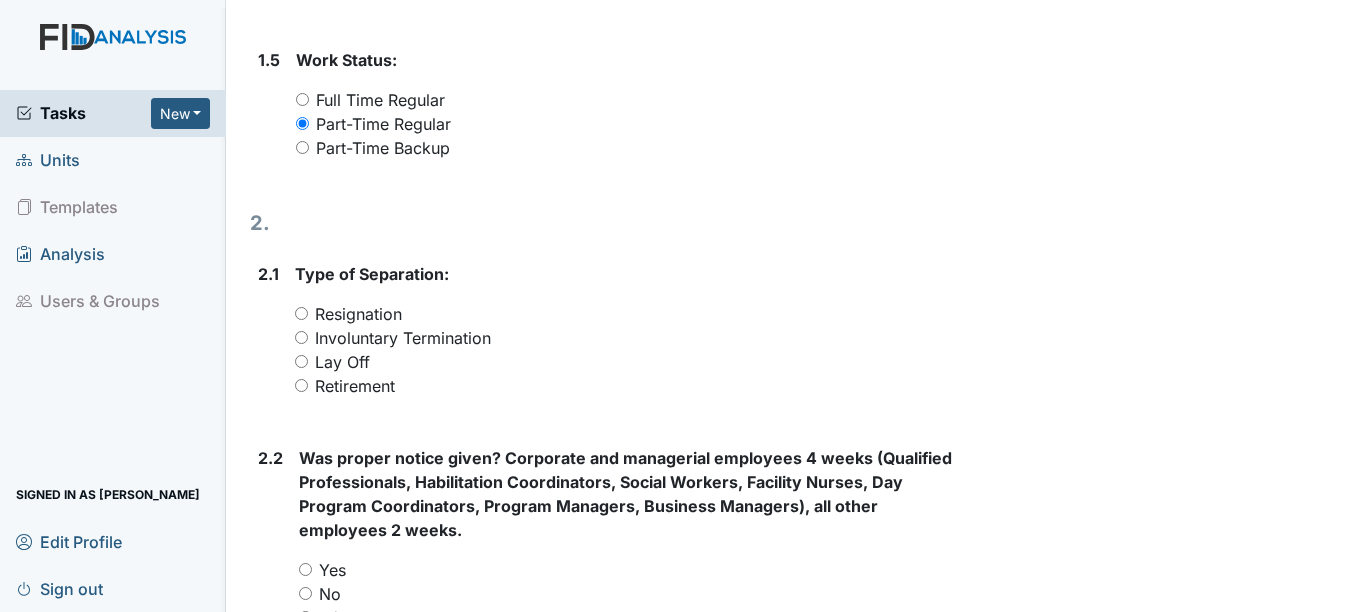 click on "Resignation" at bounding box center [301, 313] 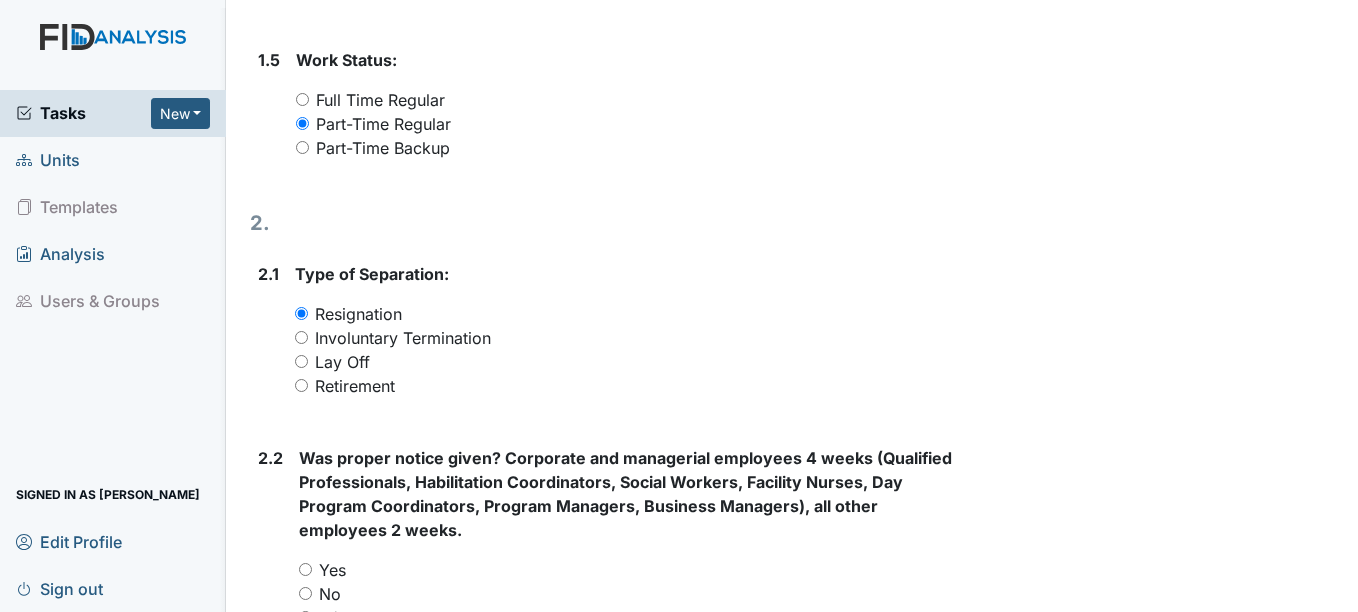 click on "No" at bounding box center (305, 593) 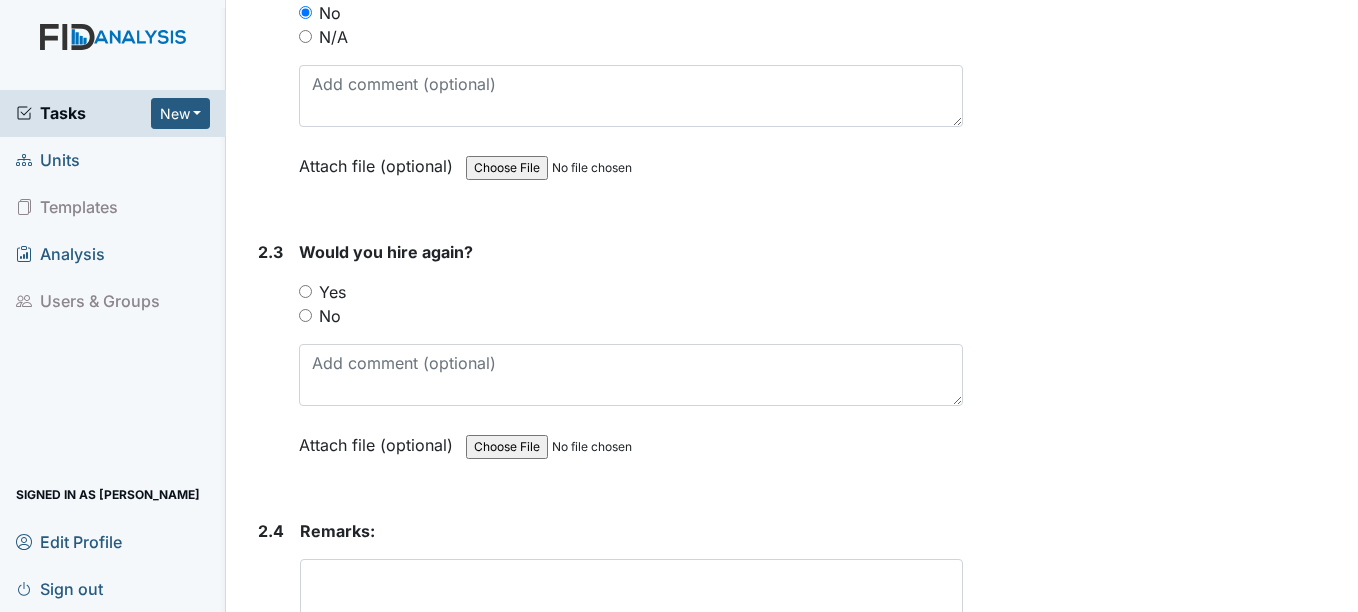 scroll, scrollTop: 1668, scrollLeft: 0, axis: vertical 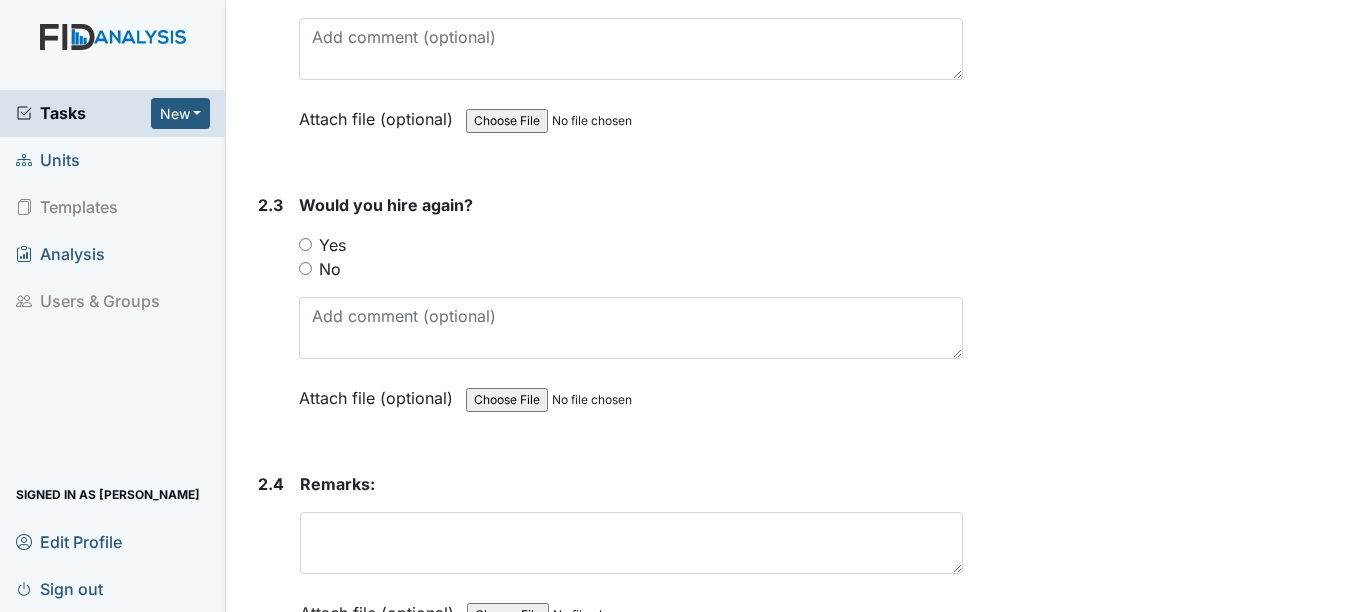 click on "No" at bounding box center [305, 268] 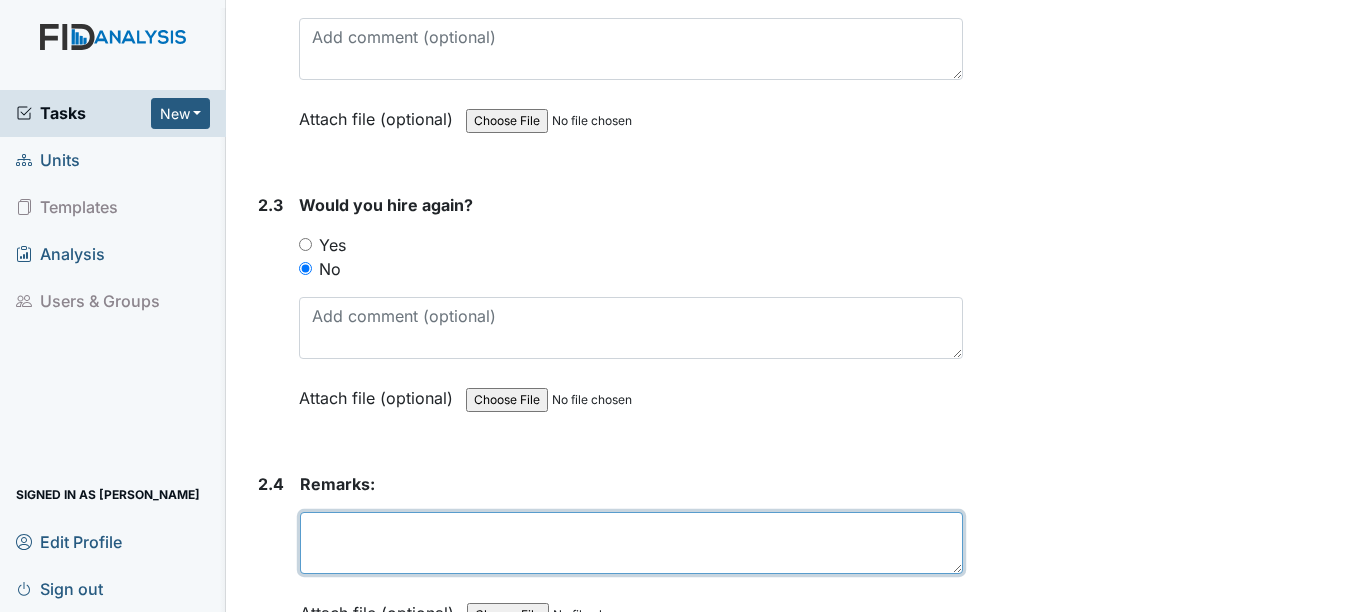 click at bounding box center (631, 543) 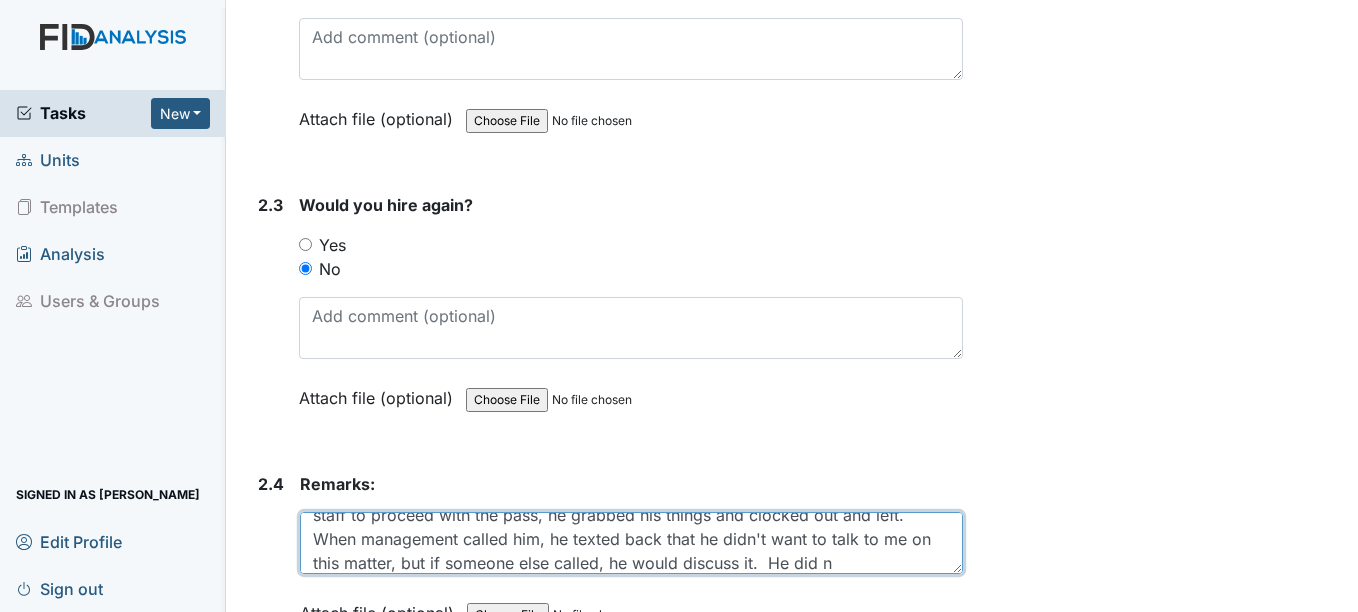 scroll, scrollTop: 64, scrollLeft: 0, axis: vertical 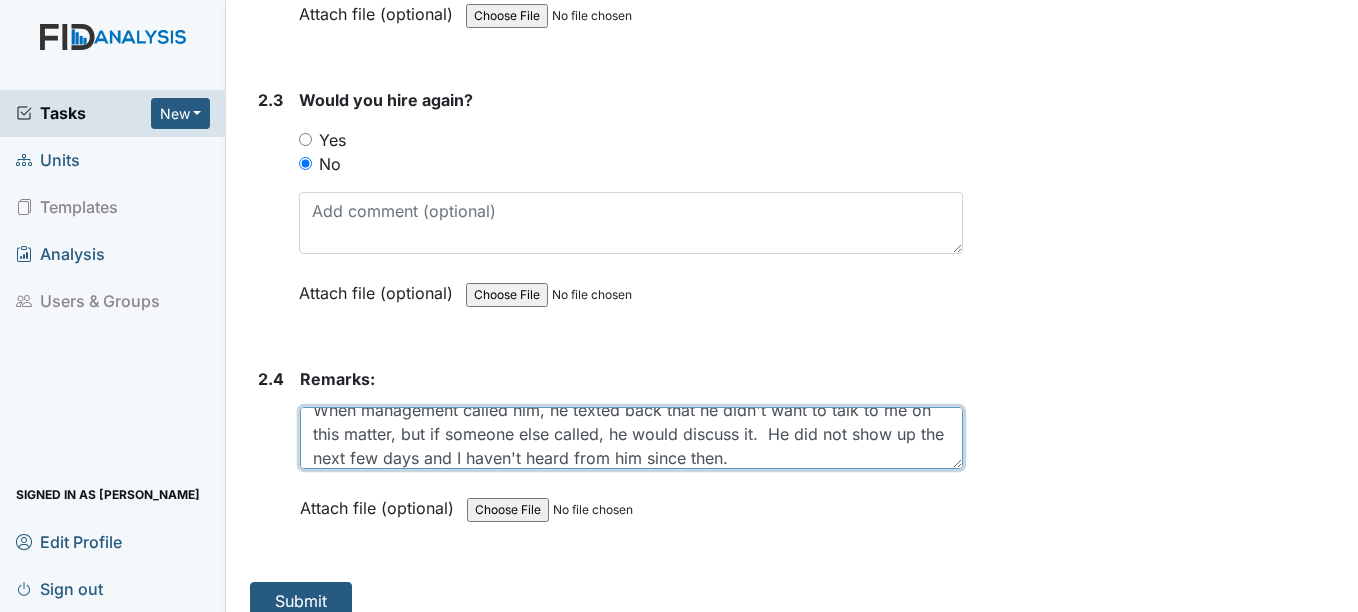 type on "Staff didn't want to do a med pass observation so when management got another staff to proceed with the pass, he grabbed his things and clocked out and left.  When management called him, he texted back that he didn't want to talk to me on this matter, but if someone else called, he would discuss it.  He did not show up the next few days and I haven't heard from him since then." 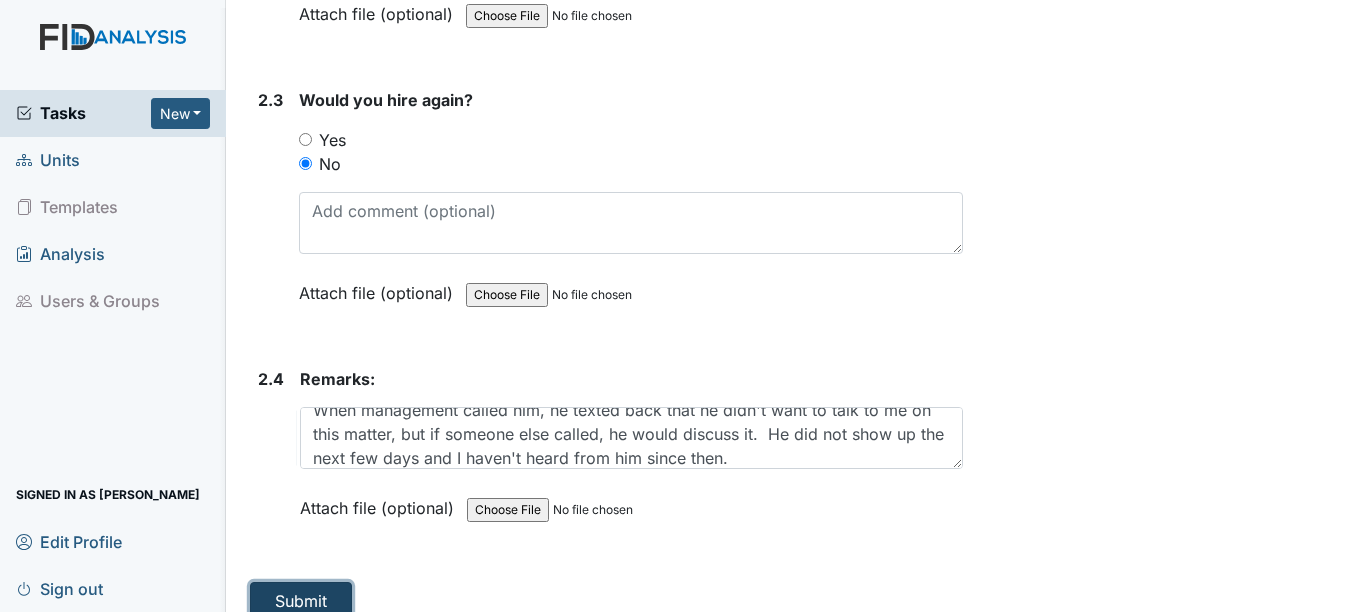 click on "Submit" at bounding box center (301, 601) 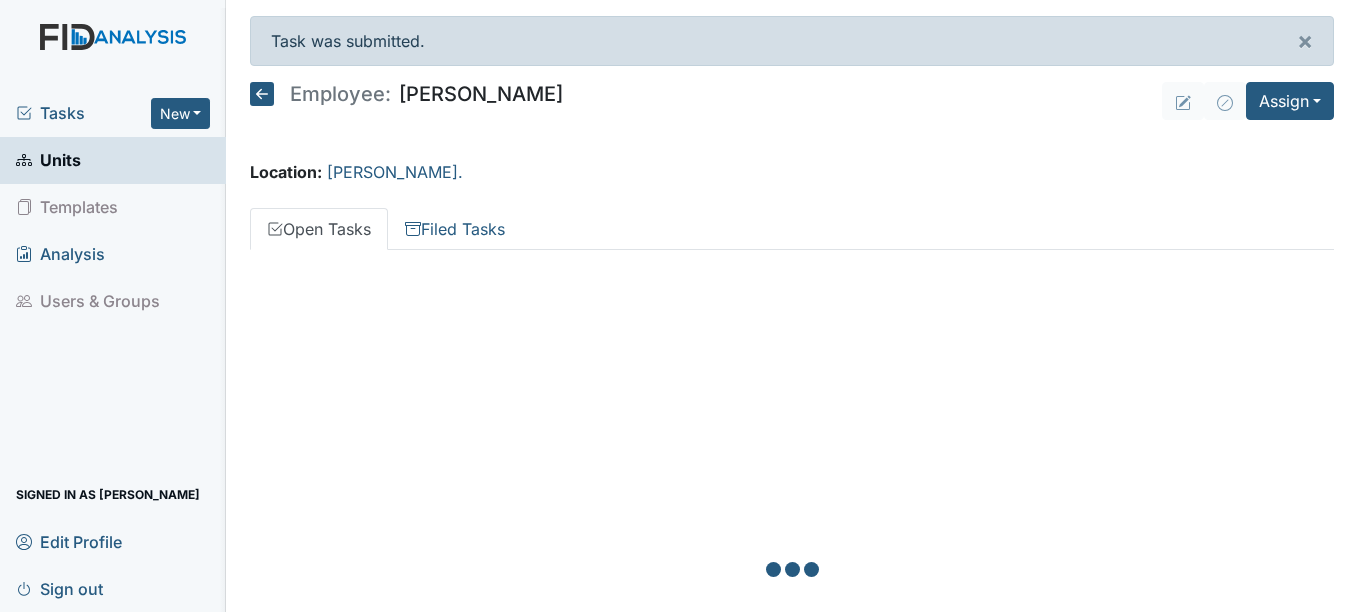 scroll, scrollTop: 0, scrollLeft: 0, axis: both 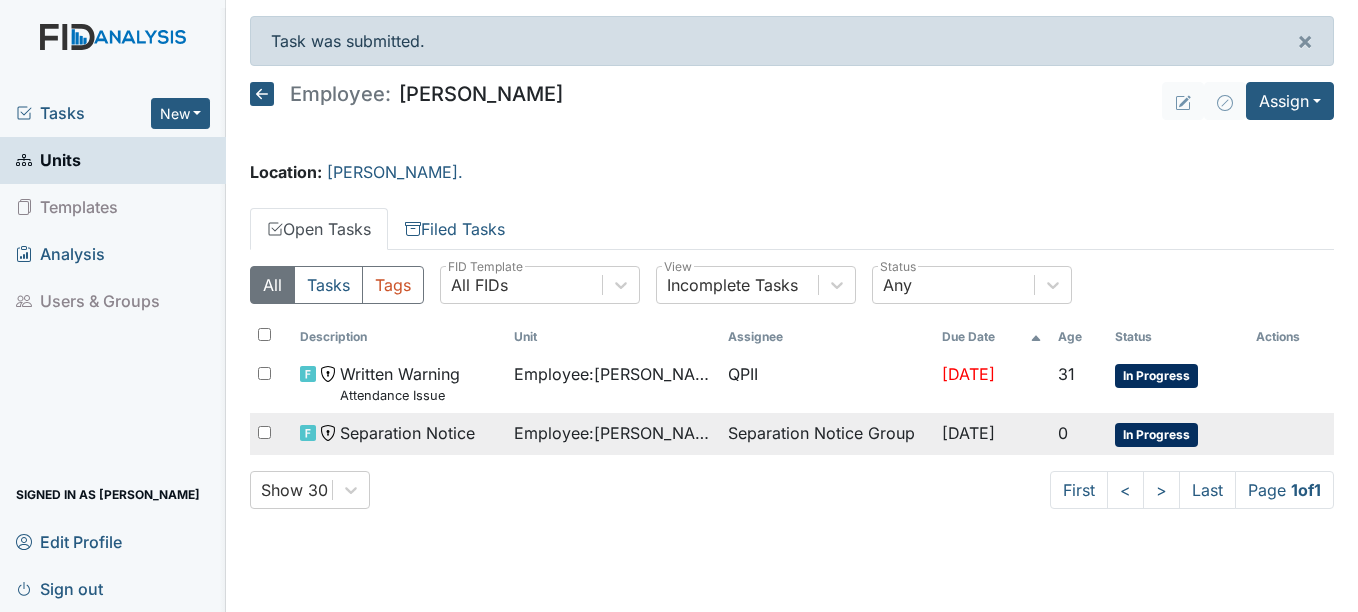 click on "Separation Notice" at bounding box center [407, 433] 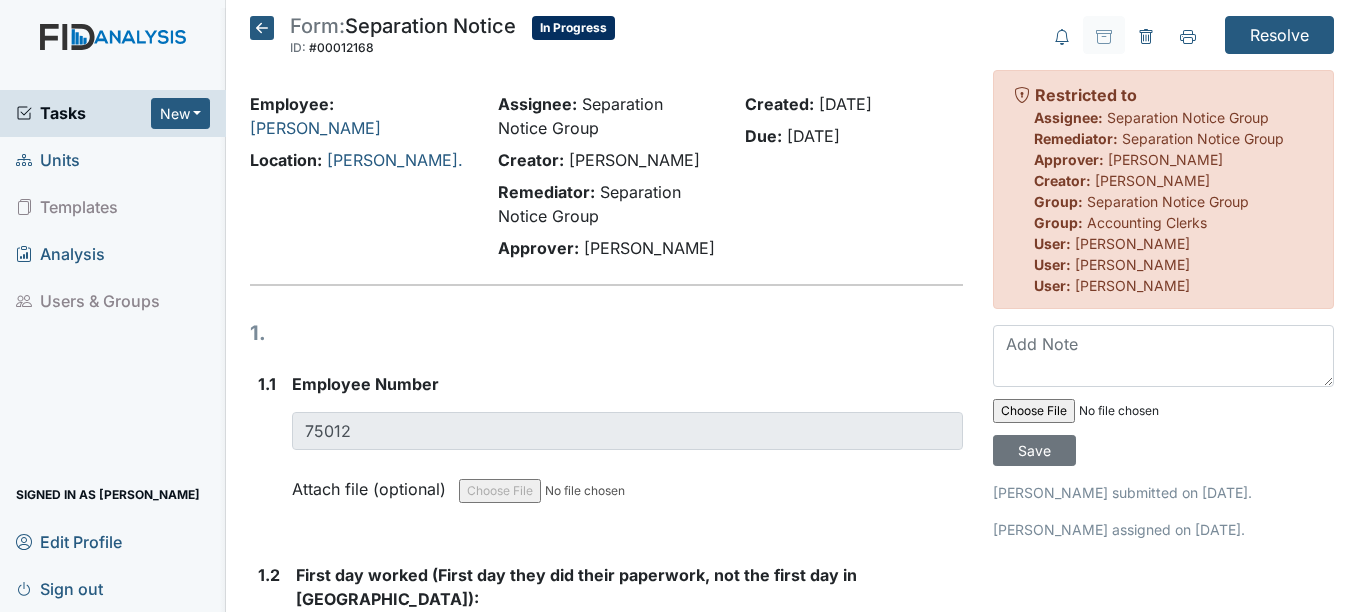 scroll, scrollTop: 0, scrollLeft: 0, axis: both 